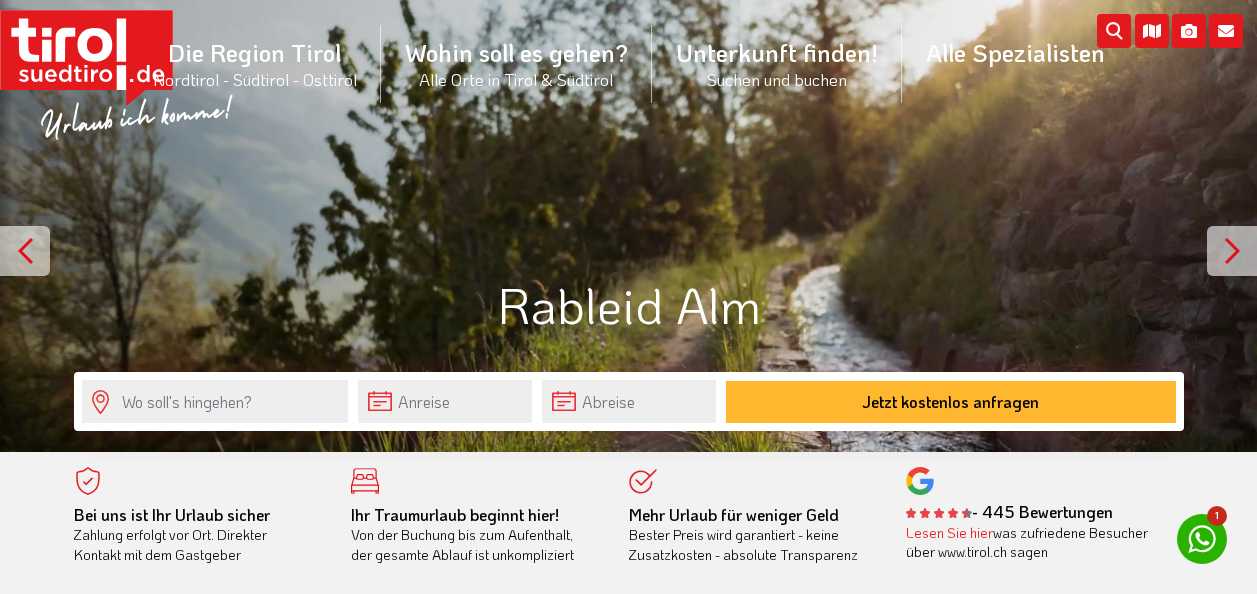 scroll, scrollTop: 0, scrollLeft: 0, axis: both 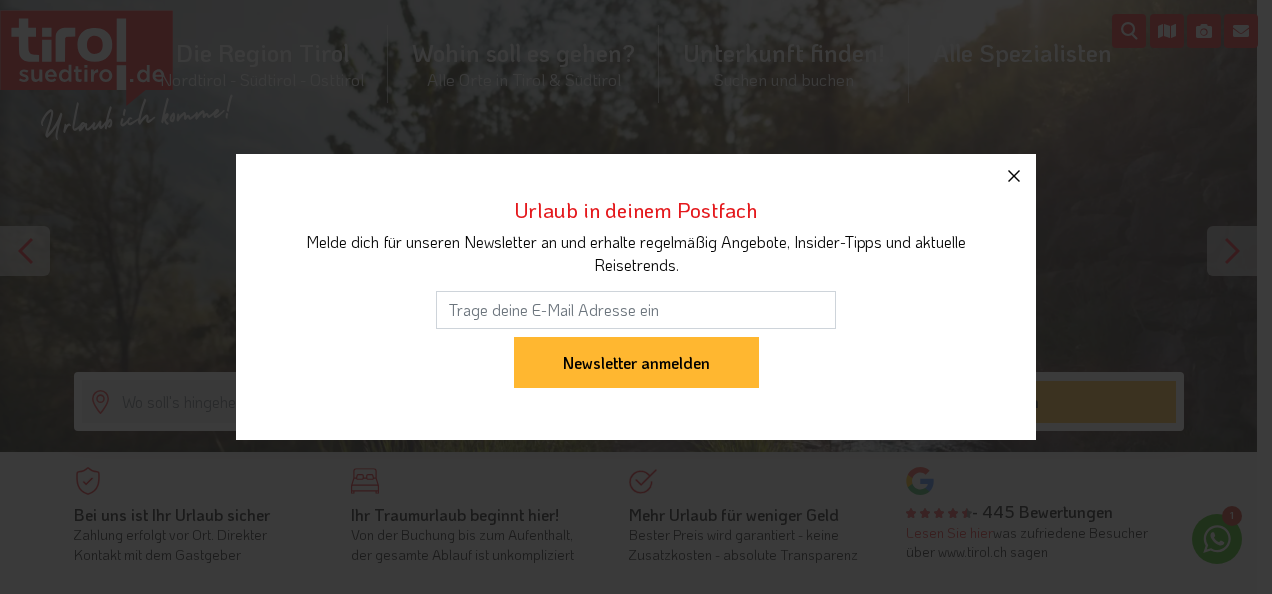 click 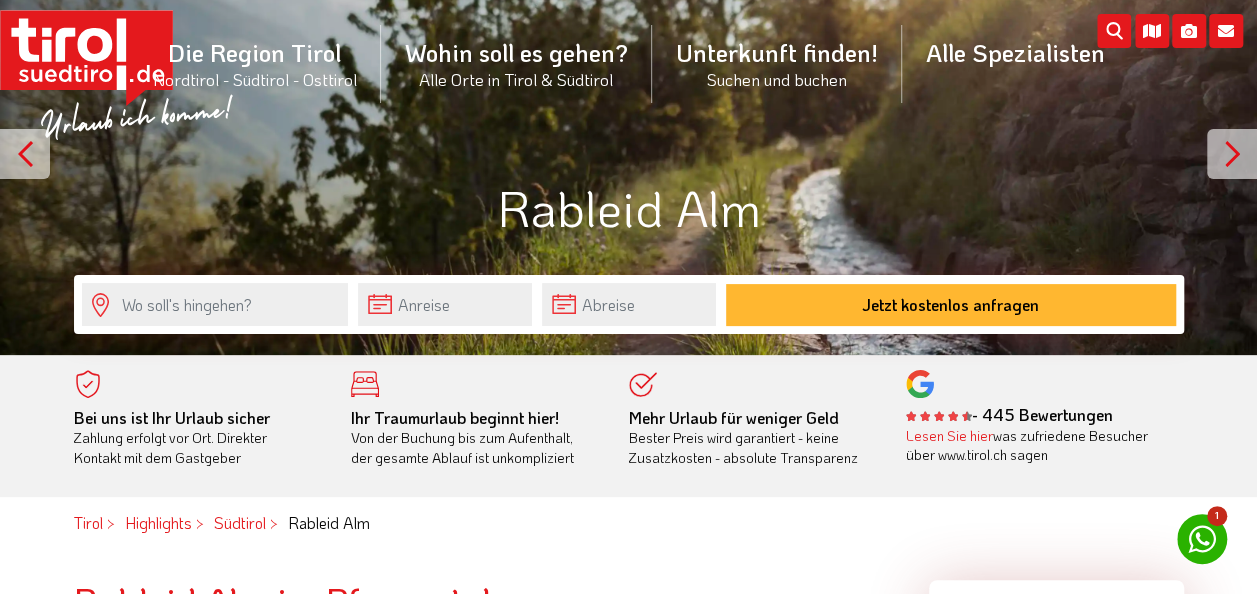 scroll, scrollTop: 116, scrollLeft: 0, axis: vertical 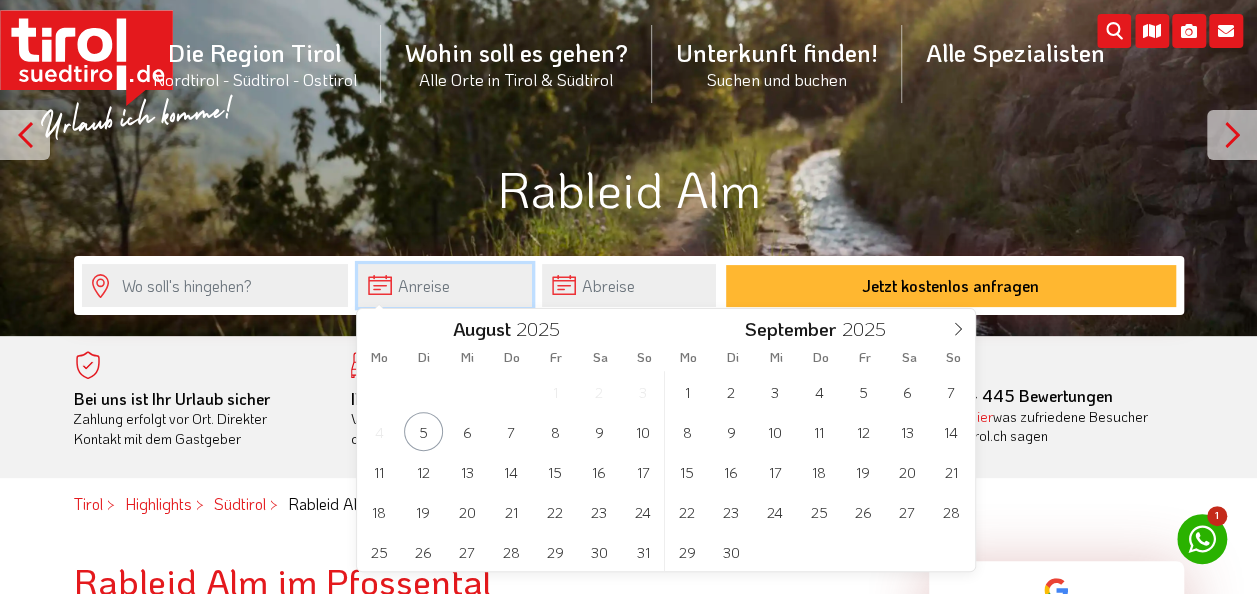 click at bounding box center [445, 285] 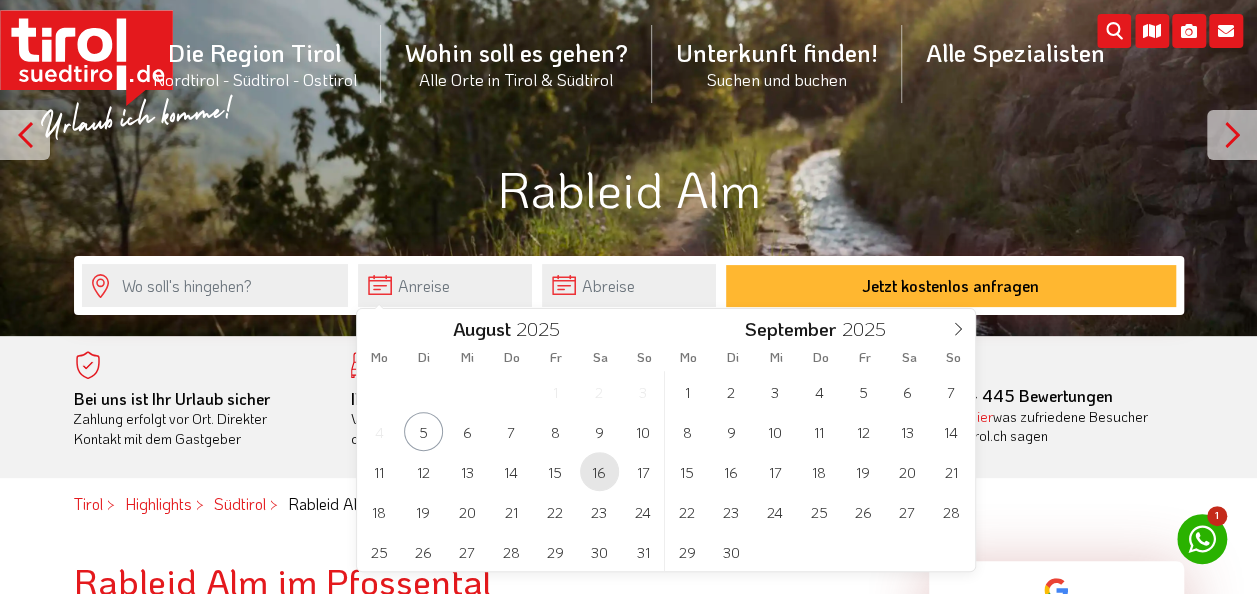 click on "16" at bounding box center [599, 471] 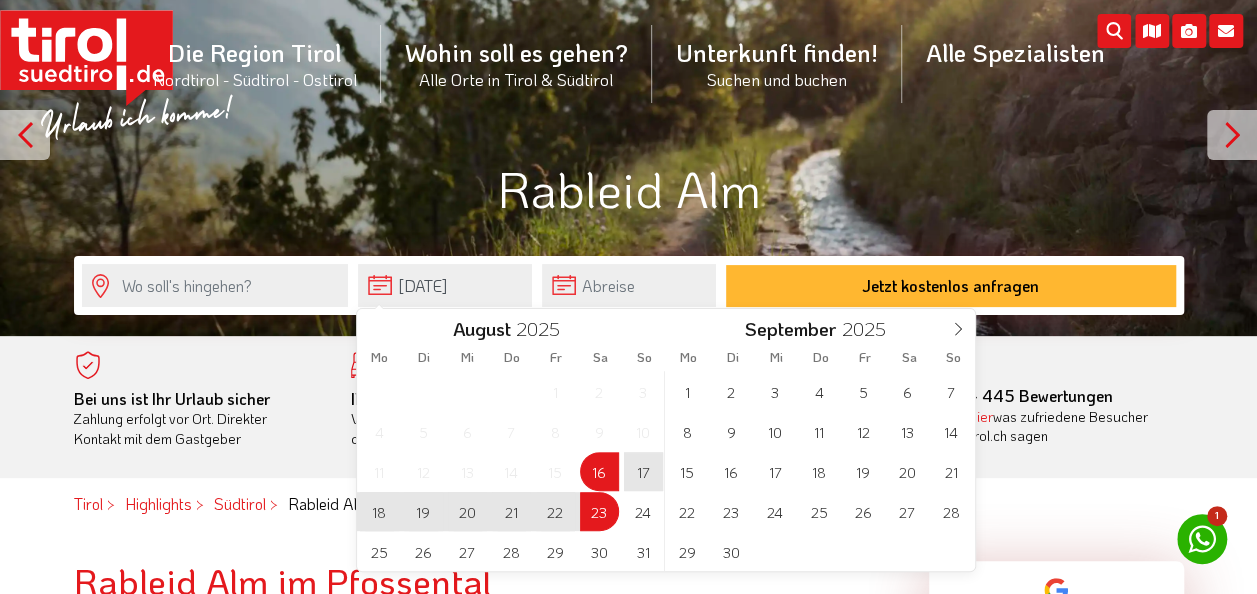 click on "23" at bounding box center (599, 511) 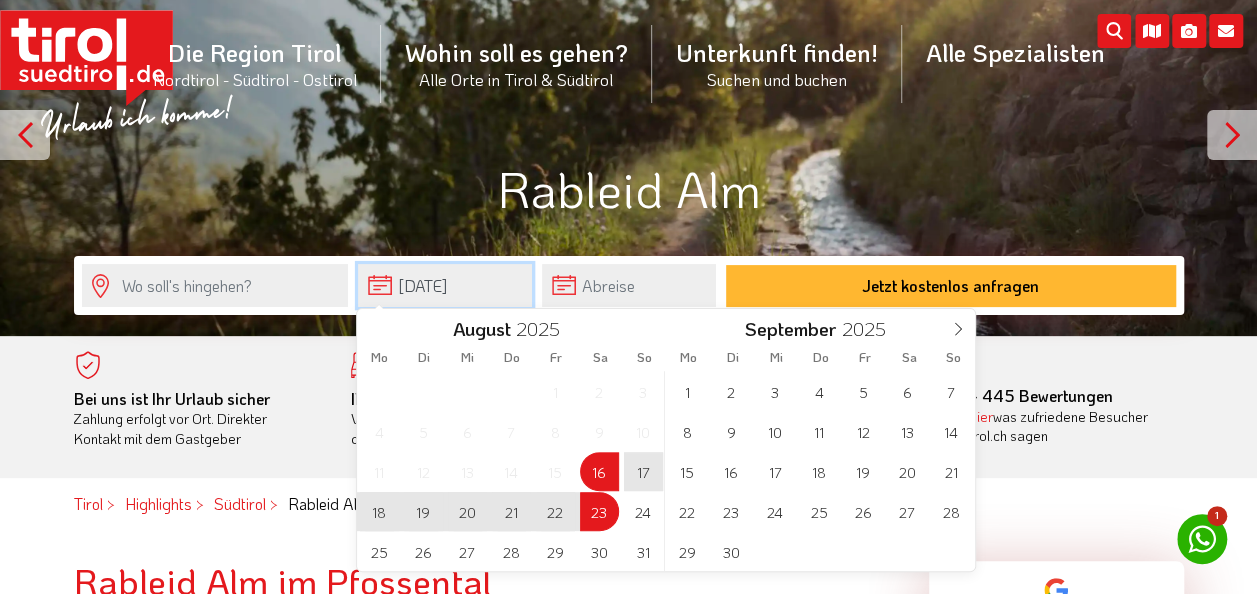 type on "[DATE]" 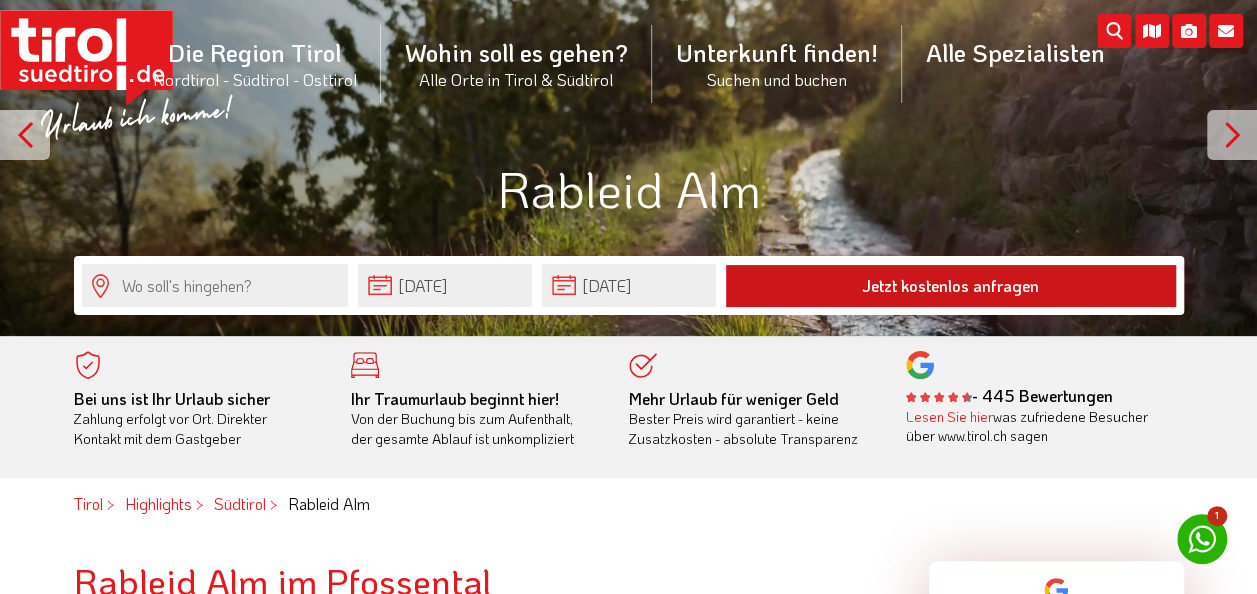 click on "Jetzt kostenlos anfragen" at bounding box center (951, 286) 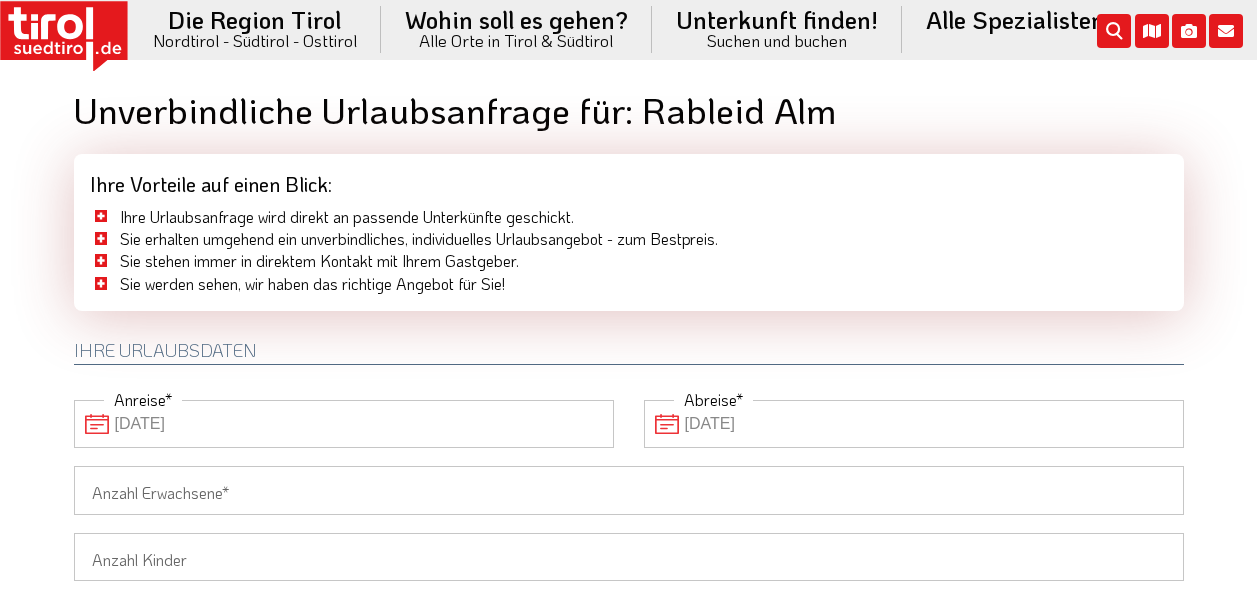 scroll, scrollTop: 0, scrollLeft: 0, axis: both 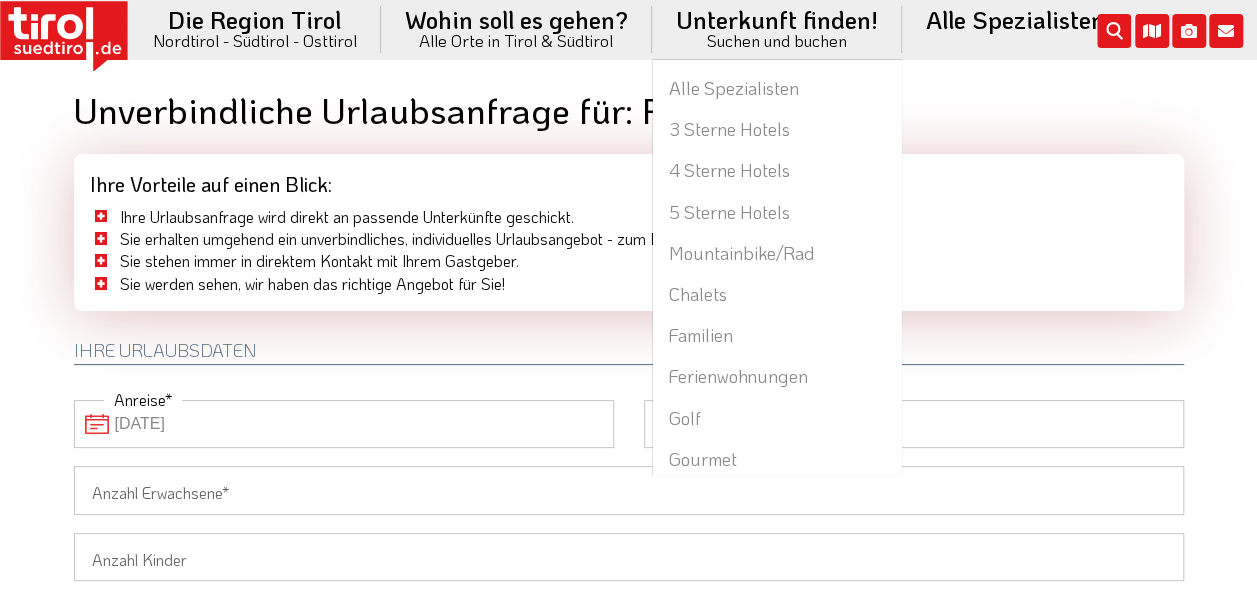 click on "Unterkunft finden!   Suchen und buchen
Alle Spezialisten
3 Sterne Hotels
4 Sterne Hotels
5 Sterne Hotels
Mountainbike/Rad
Chalets
Familien
Ferienwohnungen
Golf
Gourmet
Reiten
Ski
Sport
Stadthotel
Urlaub am Bauernhof
Urlaub mit Hund
Wandern
Wellness" at bounding box center (777, 29) 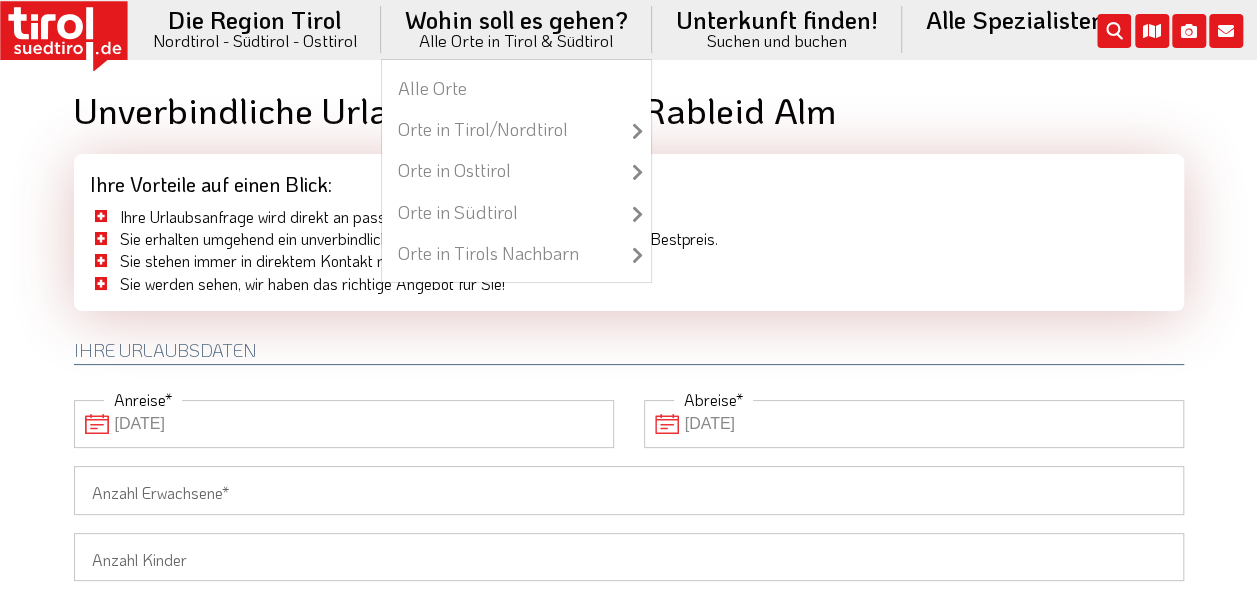 click on "Wohin soll es gehen?  Alle Orte in Tirol & Südtirol
Alle Orte
Orte in Tirol/Nordtirol
zu allen Orten
Achenkirch
Ellmau
Finkenberg
Fiss
Innsbruck
Kufstein
Mayrhofen
Neustift im Stubaital
Reutte
Seefeld in Tirol
Serfaus
Sölden
St. Anton am Arlberg" at bounding box center (516, 29) 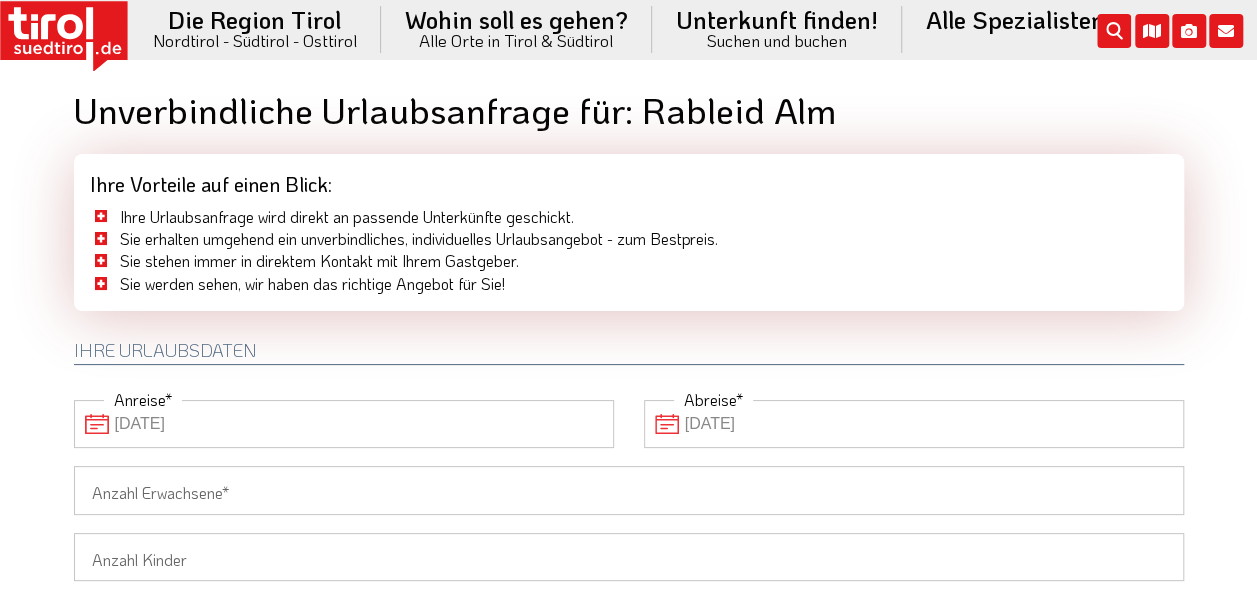 click 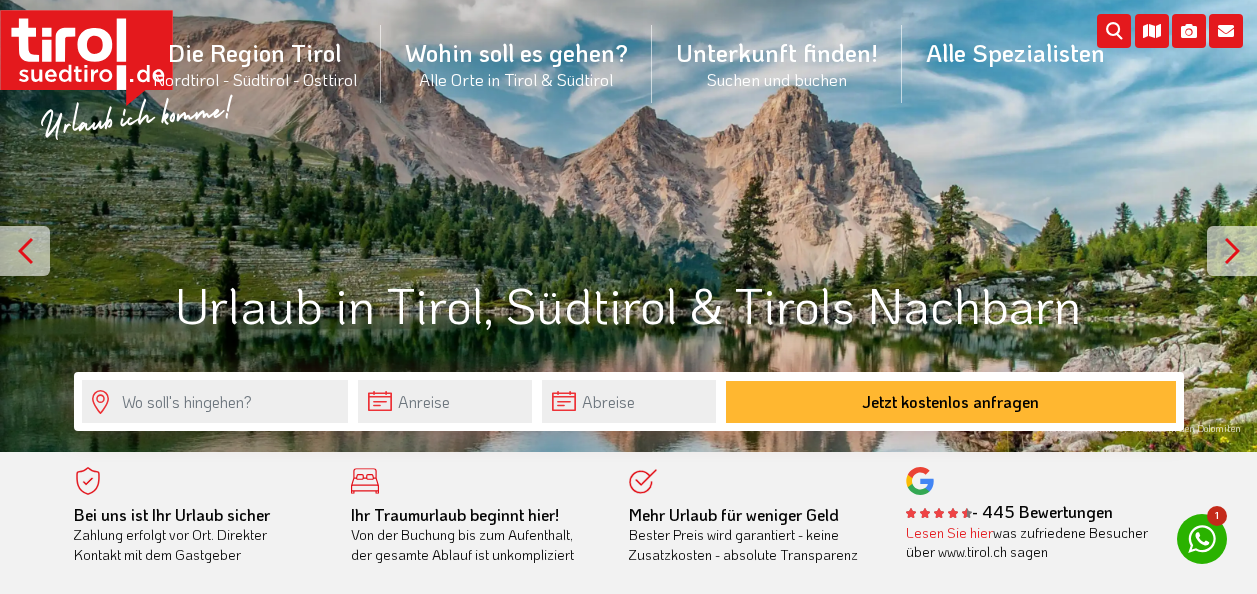 scroll, scrollTop: 0, scrollLeft: 0, axis: both 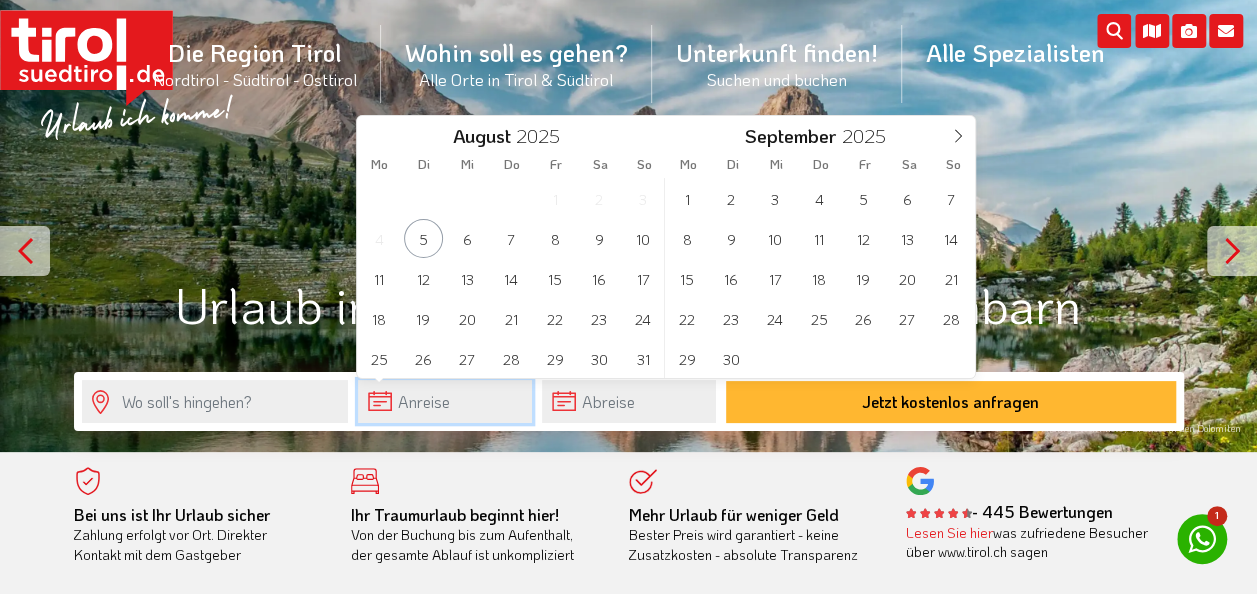 click at bounding box center (445, 401) 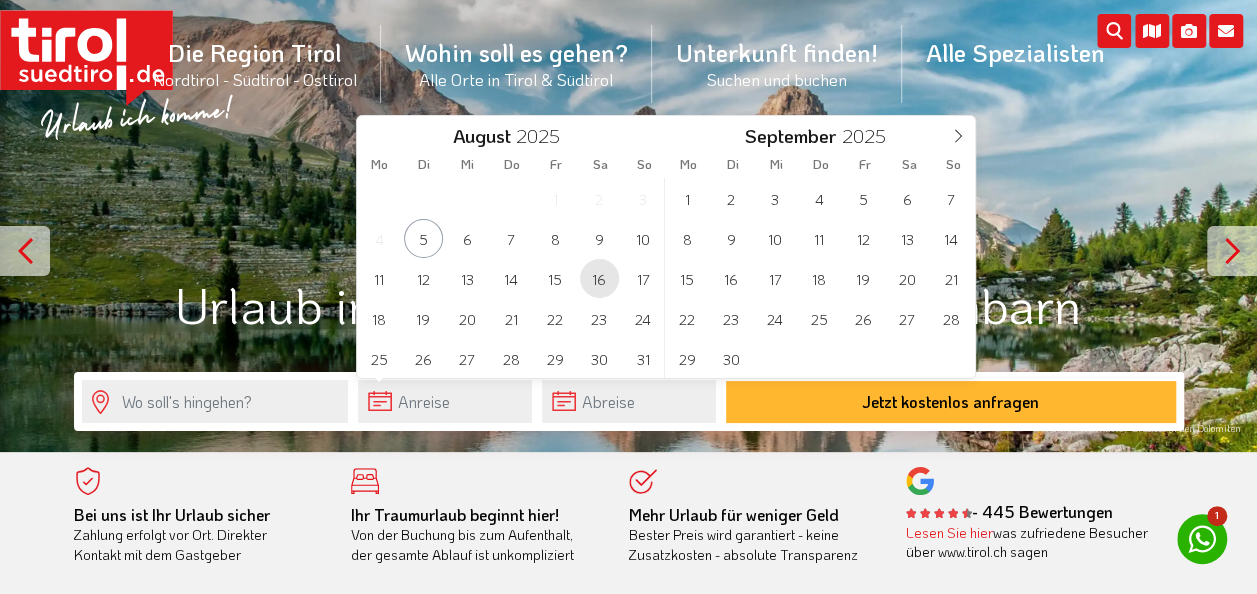 click on "16" at bounding box center [599, 278] 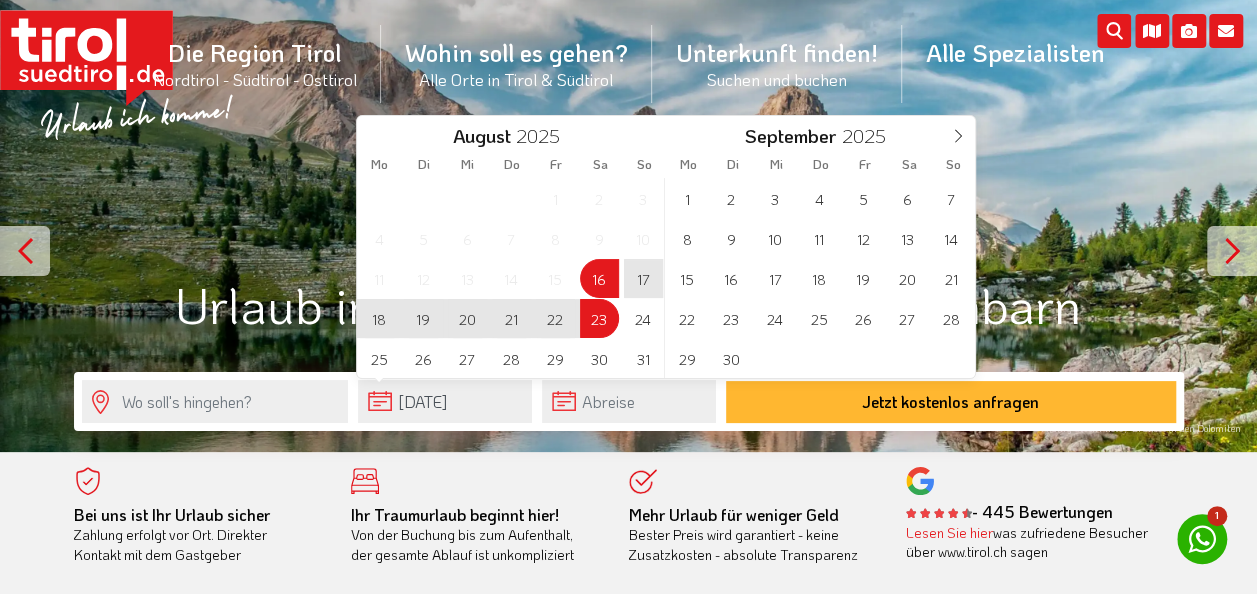 click on "23" at bounding box center [599, 318] 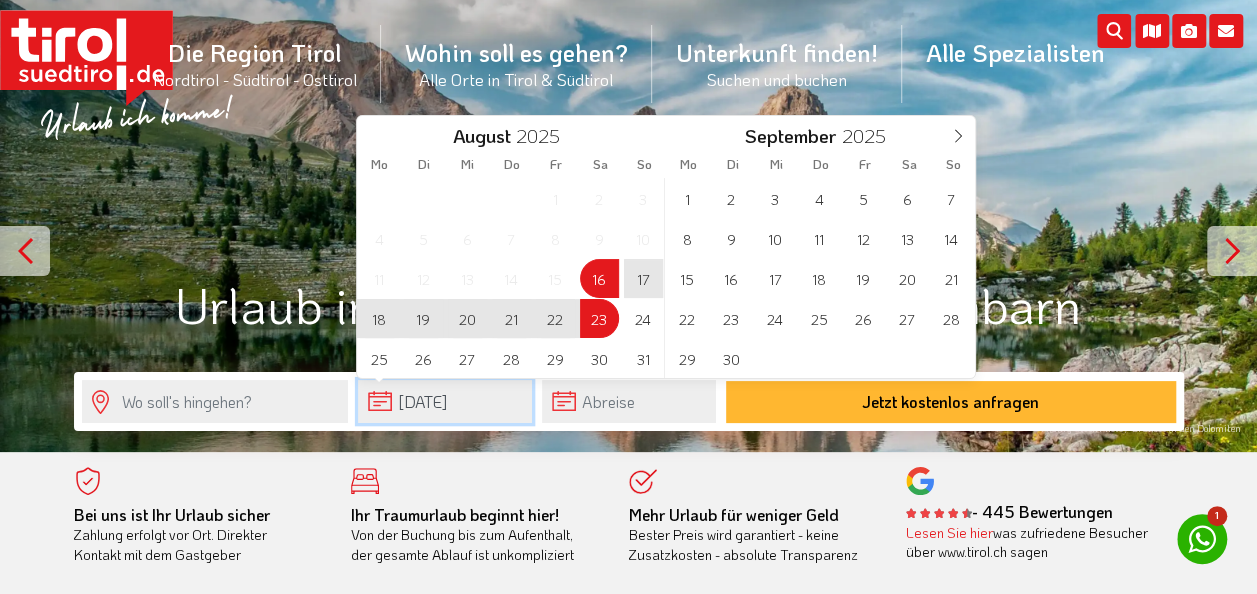 type on "[DATE]" 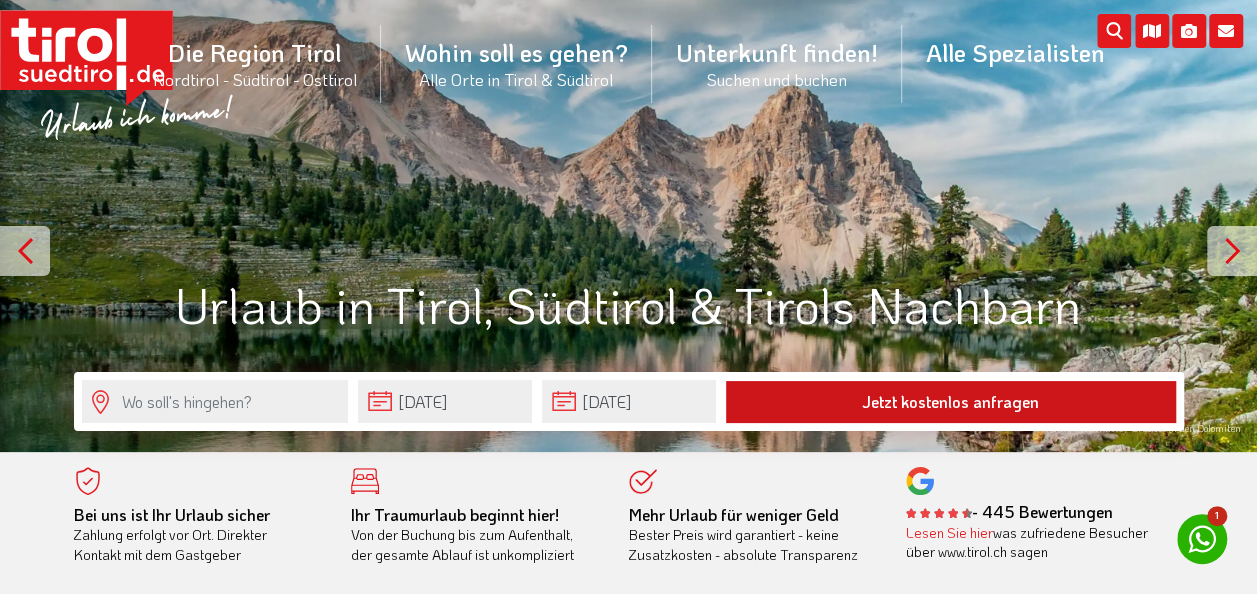 click on "Jetzt kostenlos anfragen" at bounding box center (951, 402) 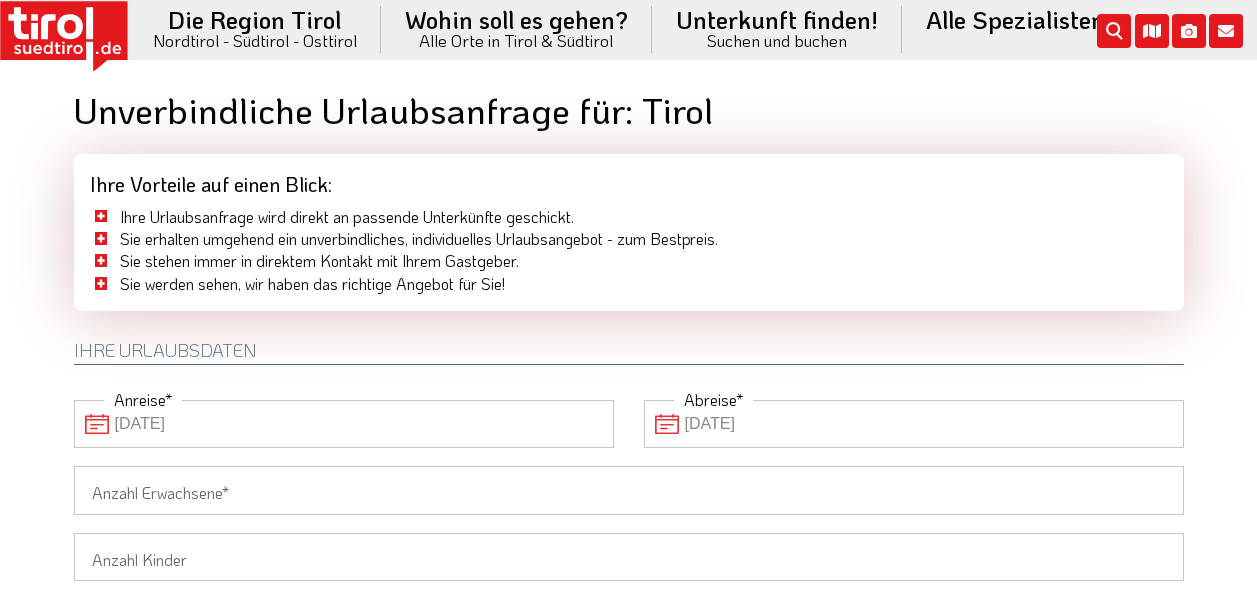 scroll, scrollTop: 0, scrollLeft: 0, axis: both 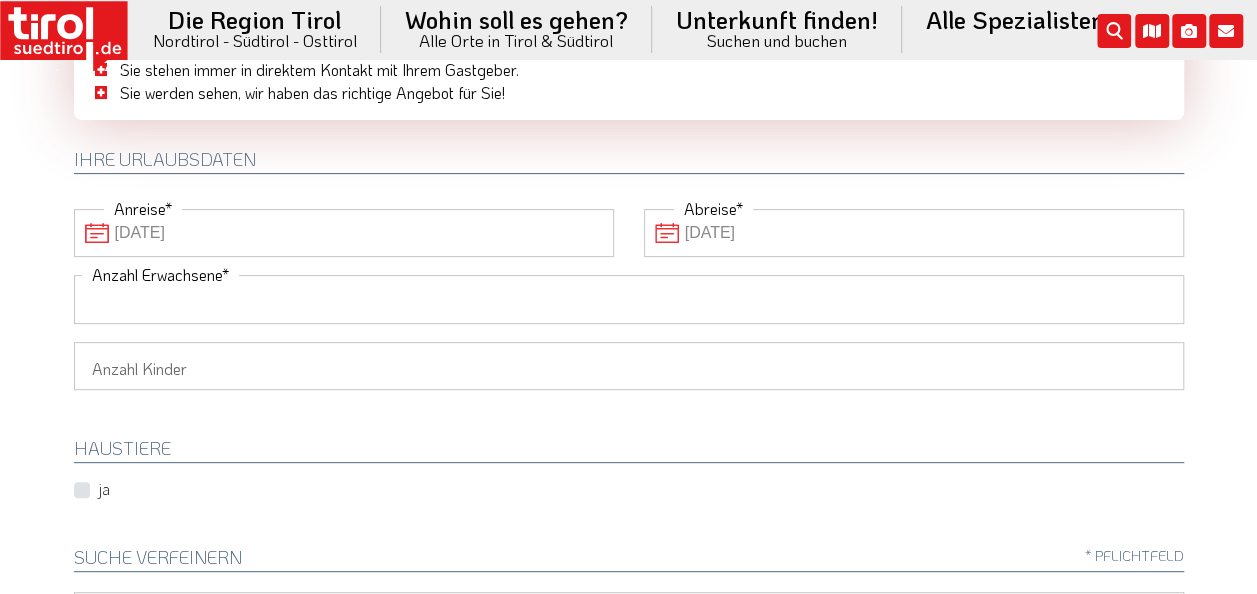 click on "Anzahl Erwachsene" at bounding box center (629, 299) 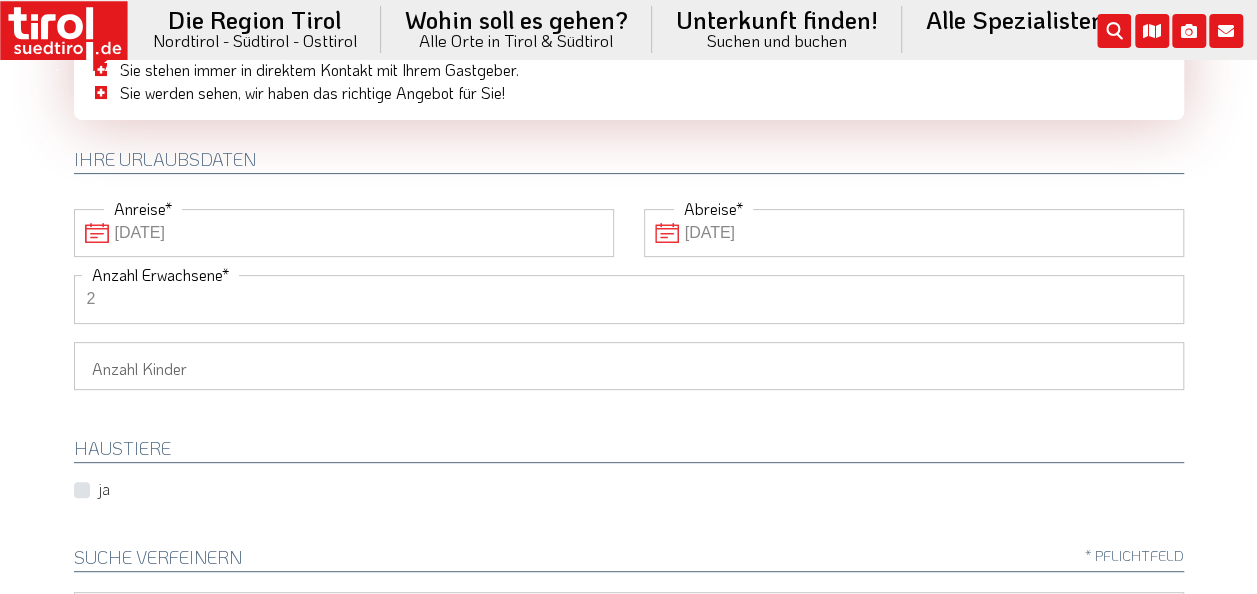 type on "2" 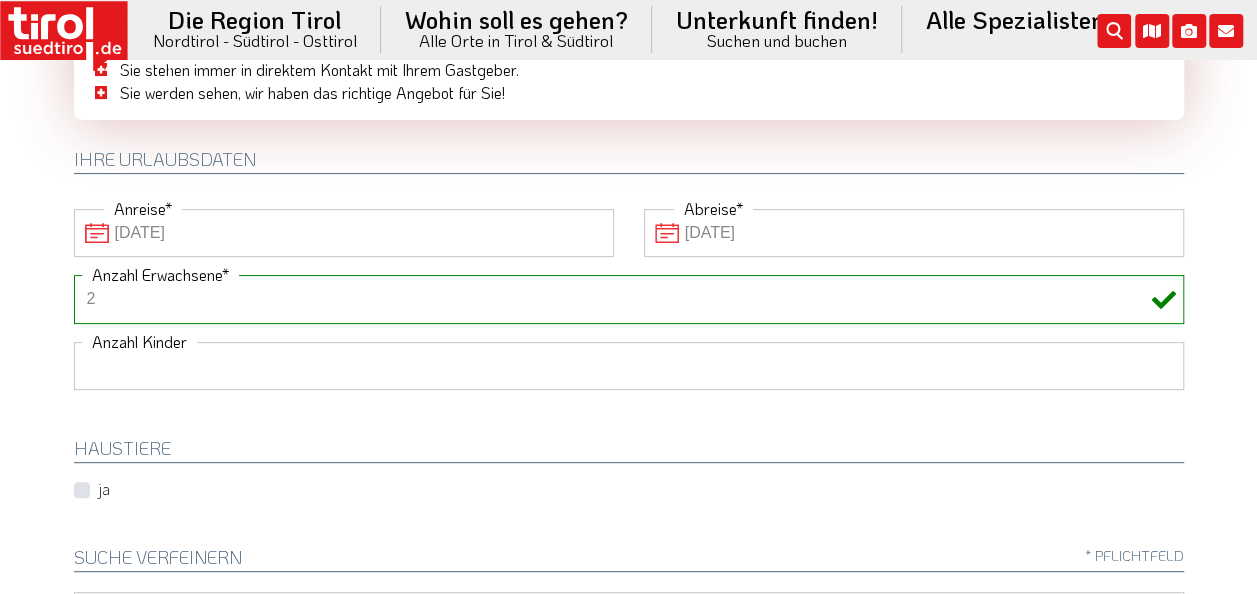 select on "1" 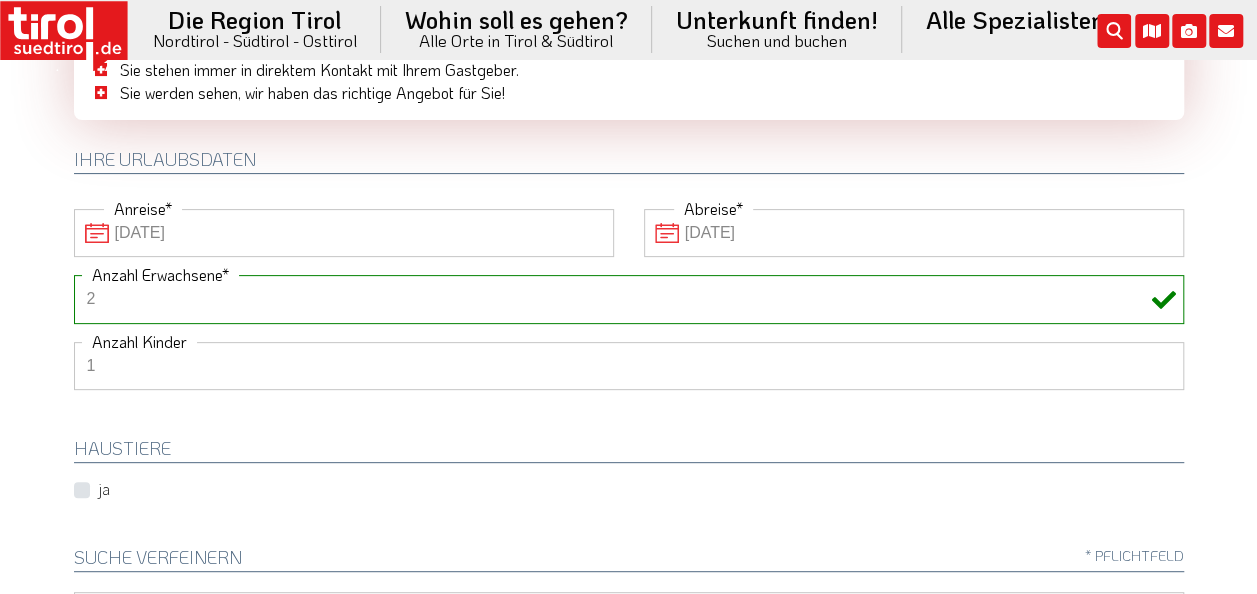 click on "1
2
3
4
5
6" at bounding box center (629, 366) 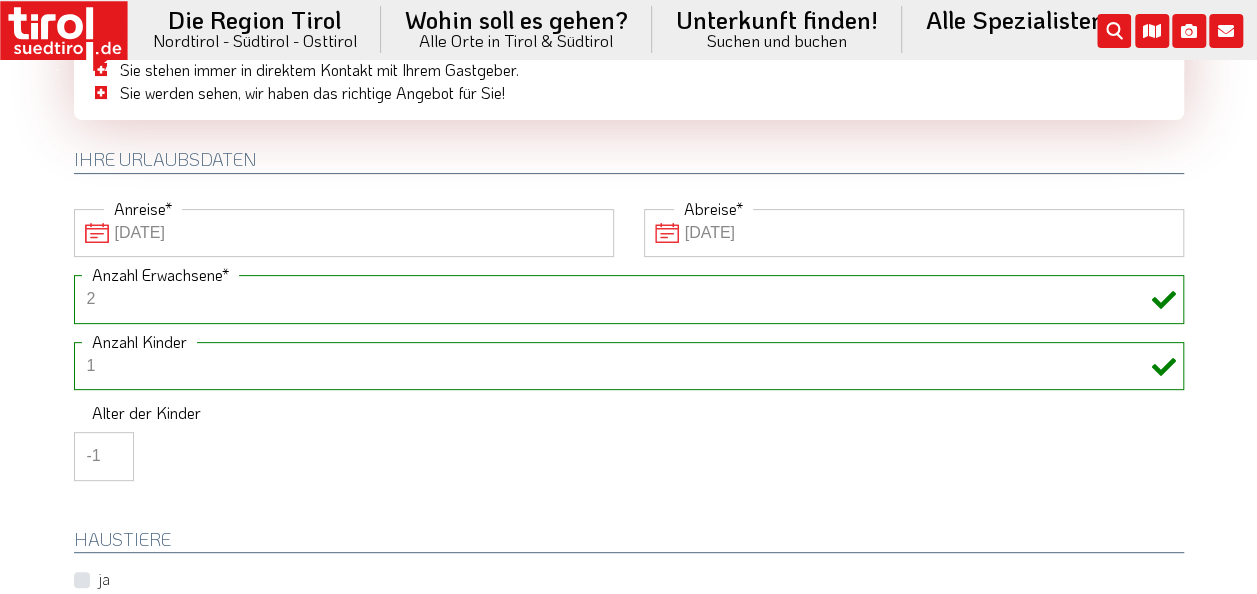 click on "-1" at bounding box center (104, 456) 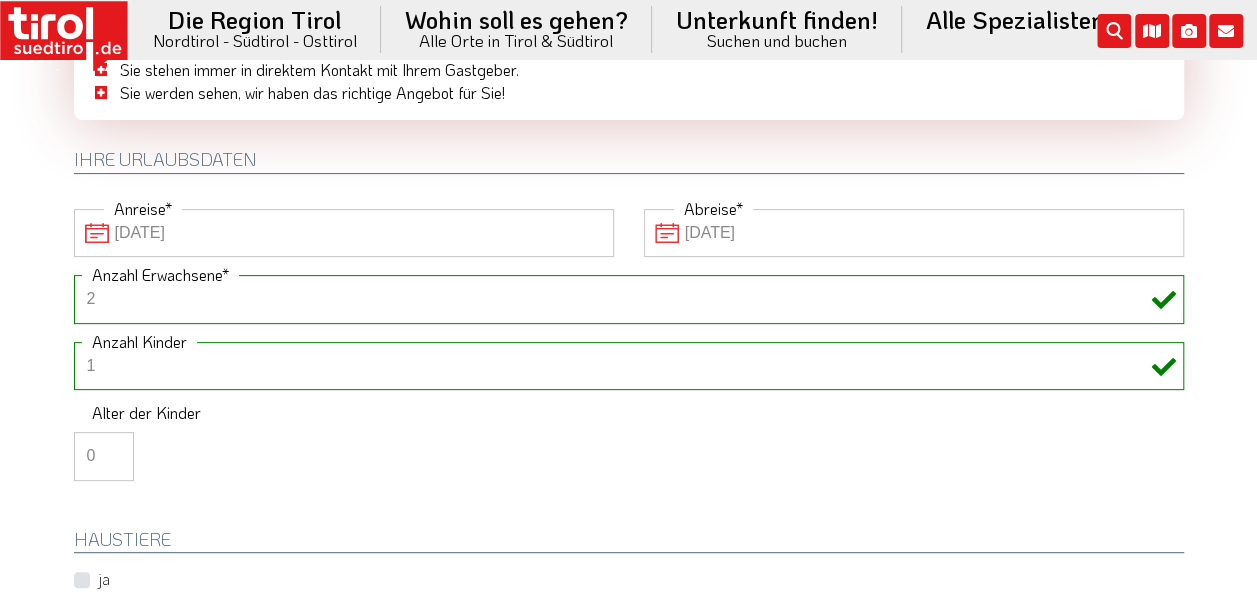 click on "0" at bounding box center (104, 456) 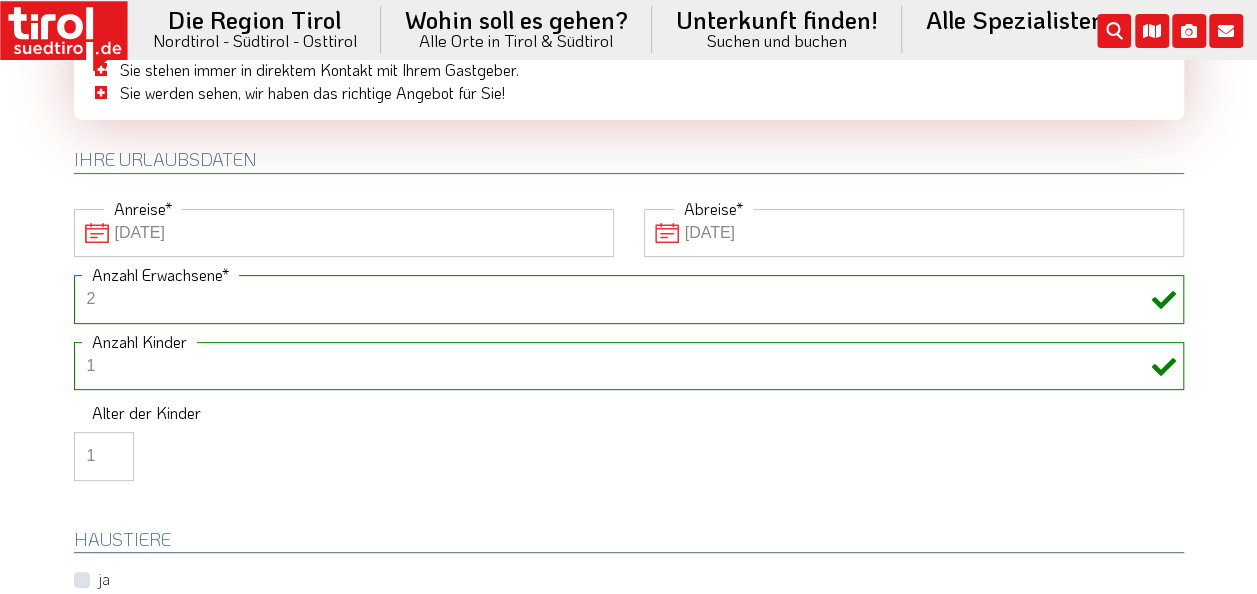click on "1" at bounding box center [104, 456] 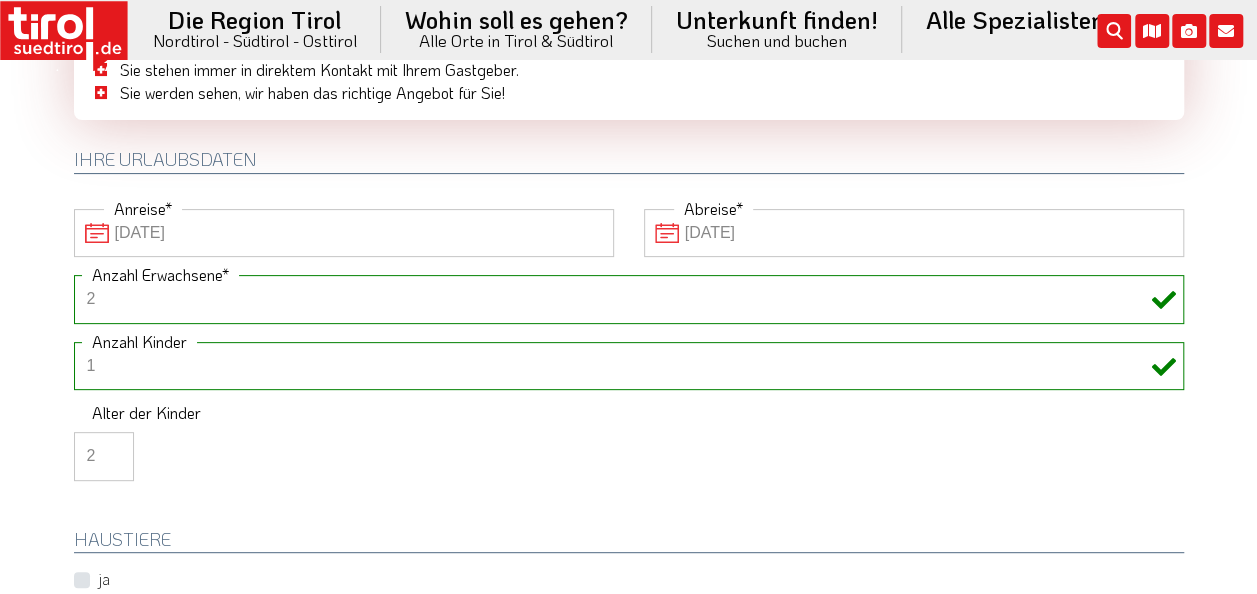 click on "2" at bounding box center [104, 456] 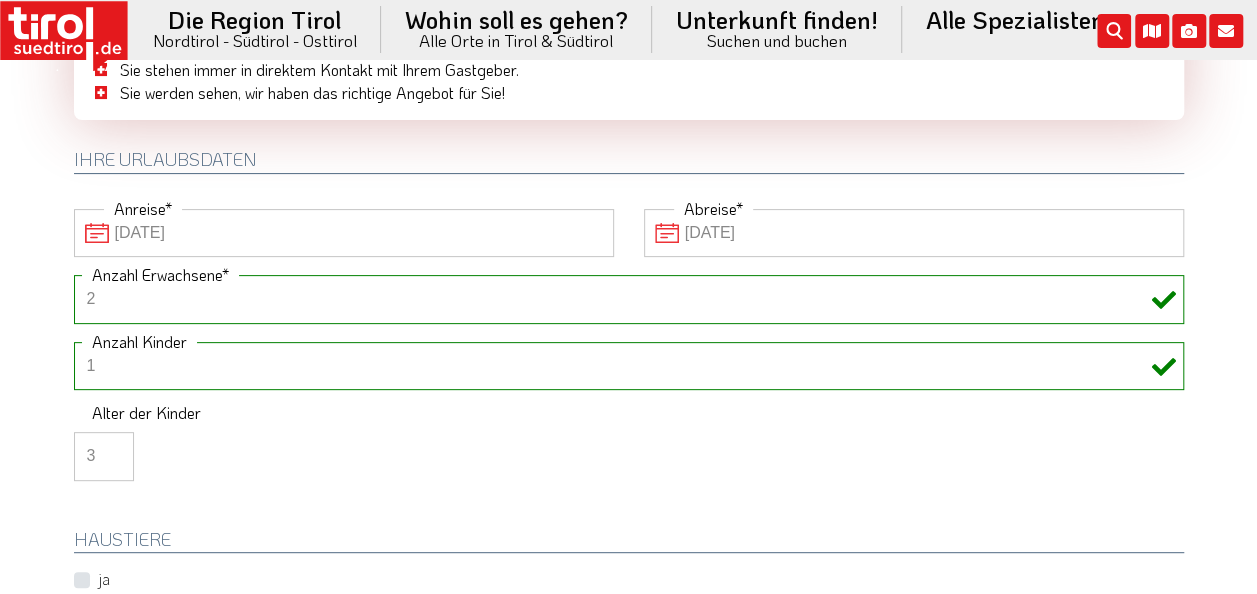 click on "3" at bounding box center (104, 456) 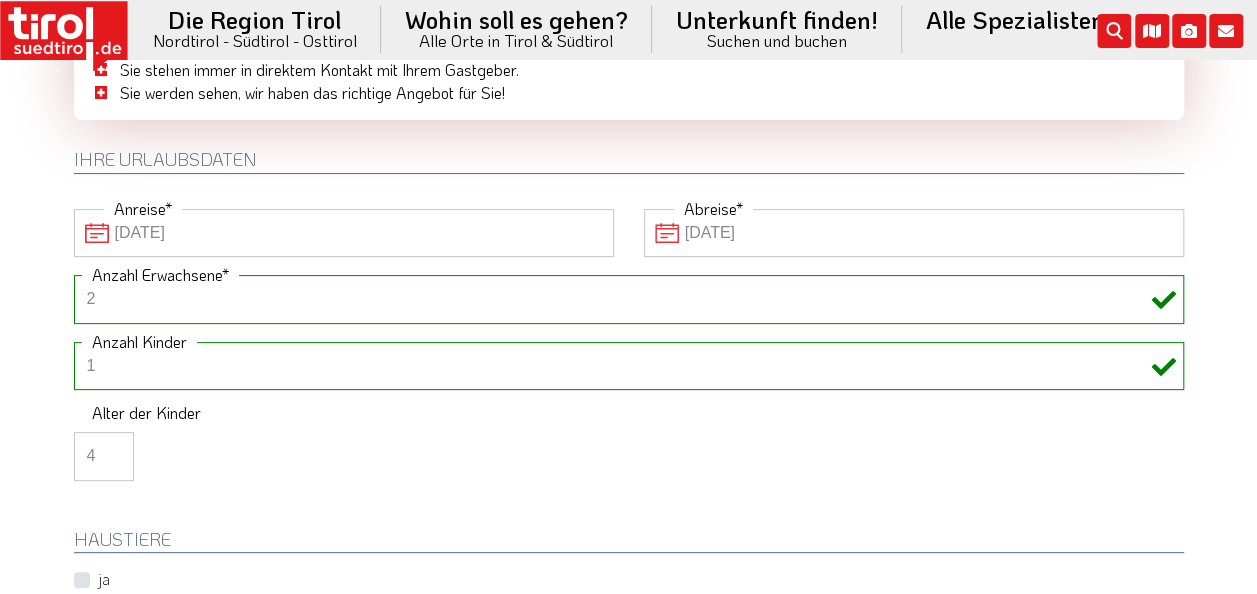 click on "4" at bounding box center (104, 456) 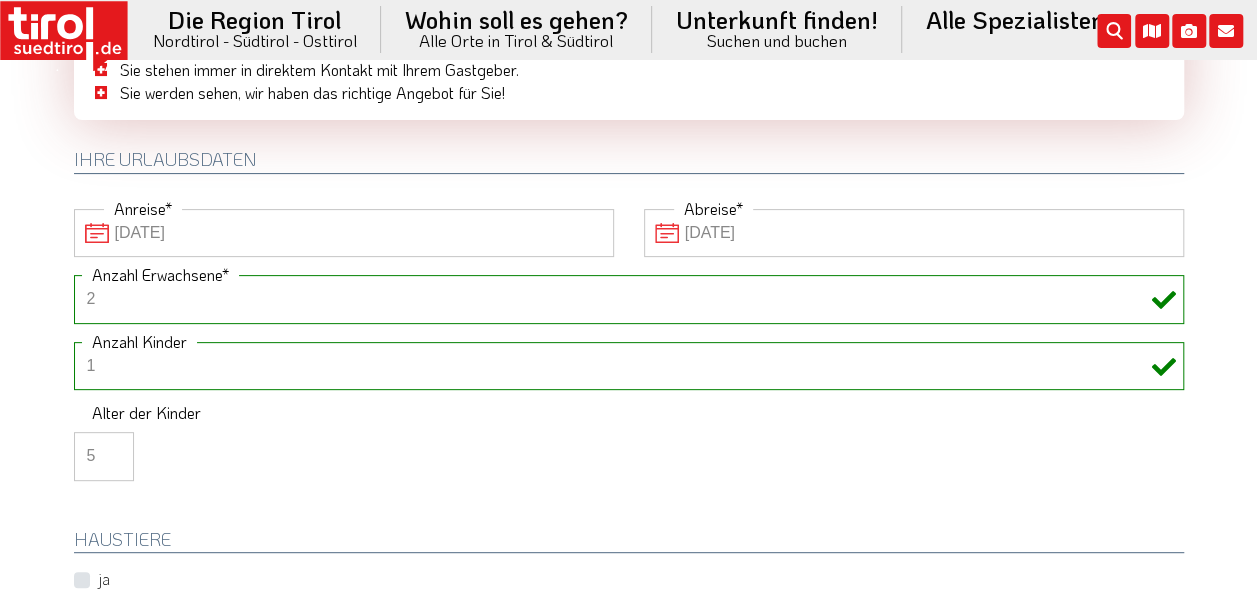 click on "5" at bounding box center [104, 456] 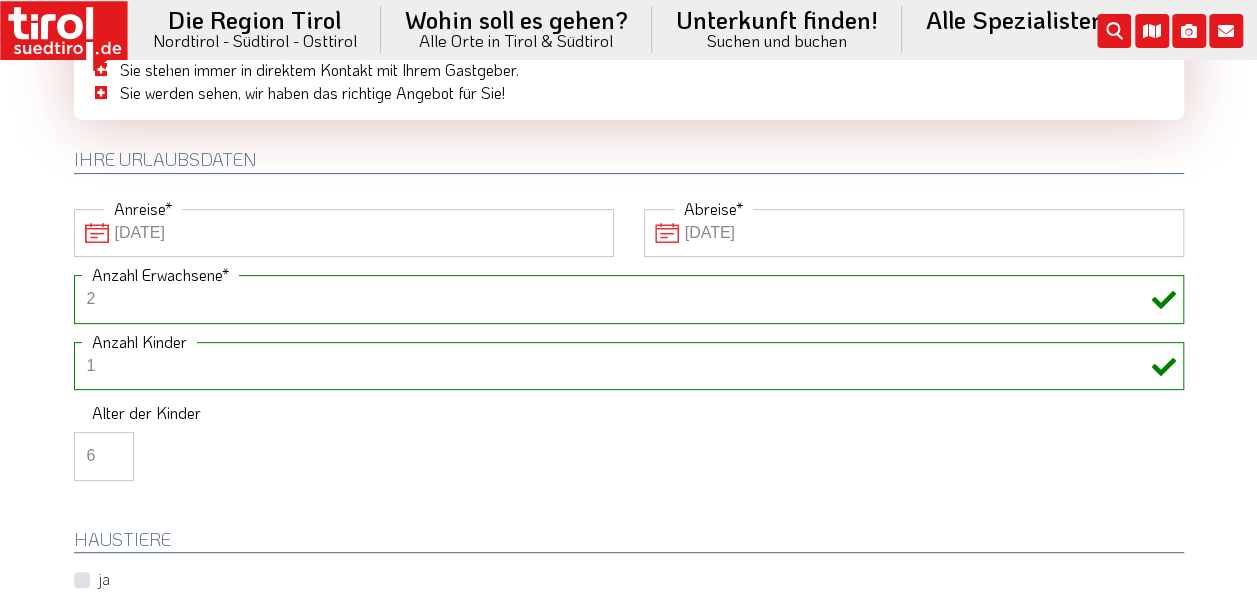 click on "6" at bounding box center (104, 456) 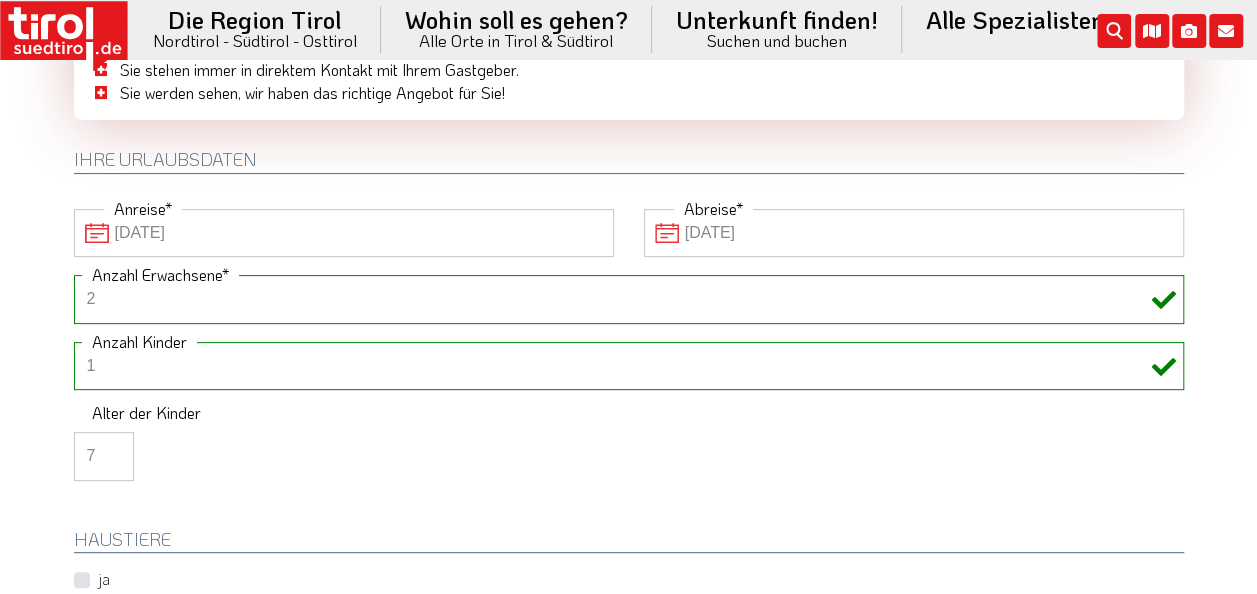 click on "7" at bounding box center [104, 456] 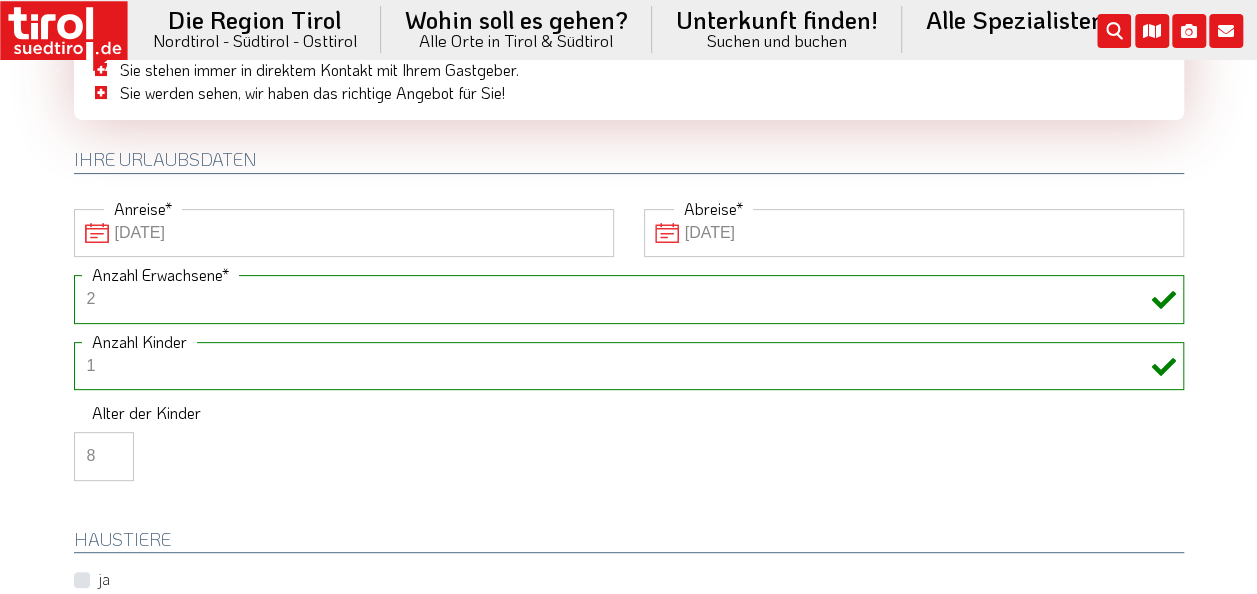 click on "8" at bounding box center (104, 456) 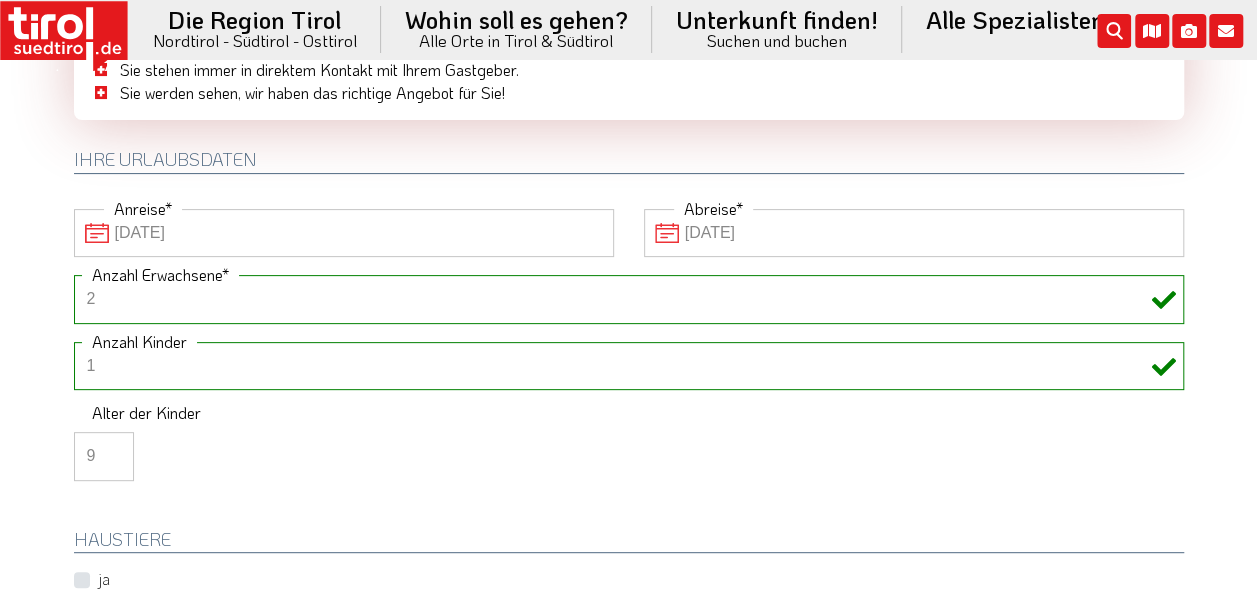 type on "9" 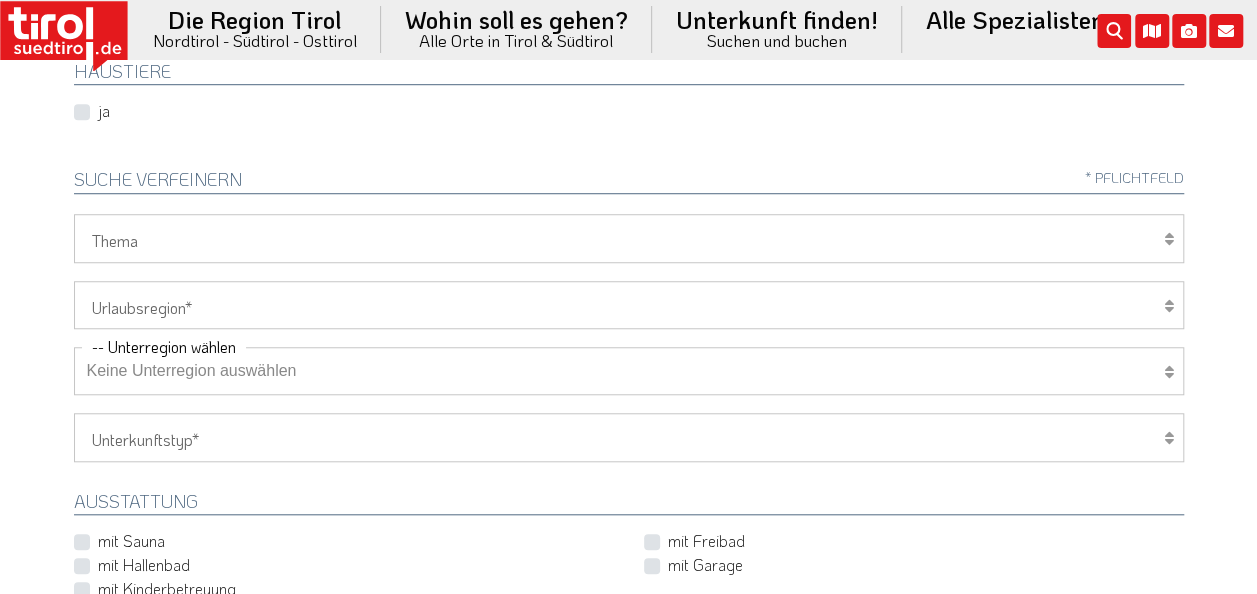 scroll, scrollTop: 660, scrollLeft: 0, axis: vertical 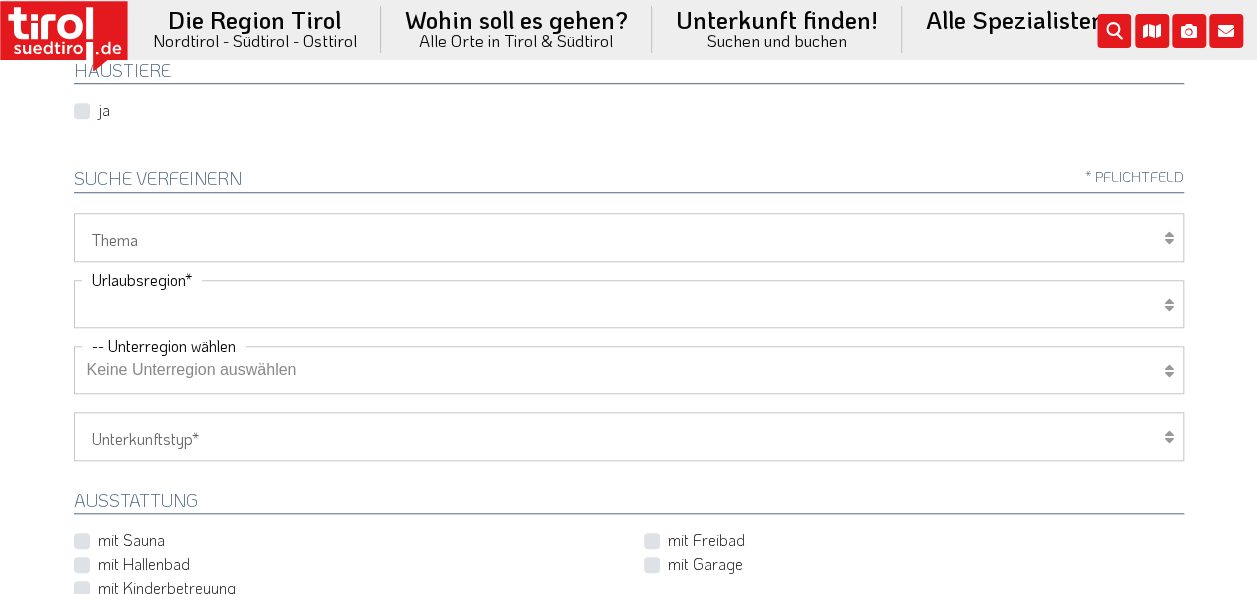 click on "Tirol/Nordtirol
Osttirol
Südtirol
Tirols Nachbarn" at bounding box center (629, 304) 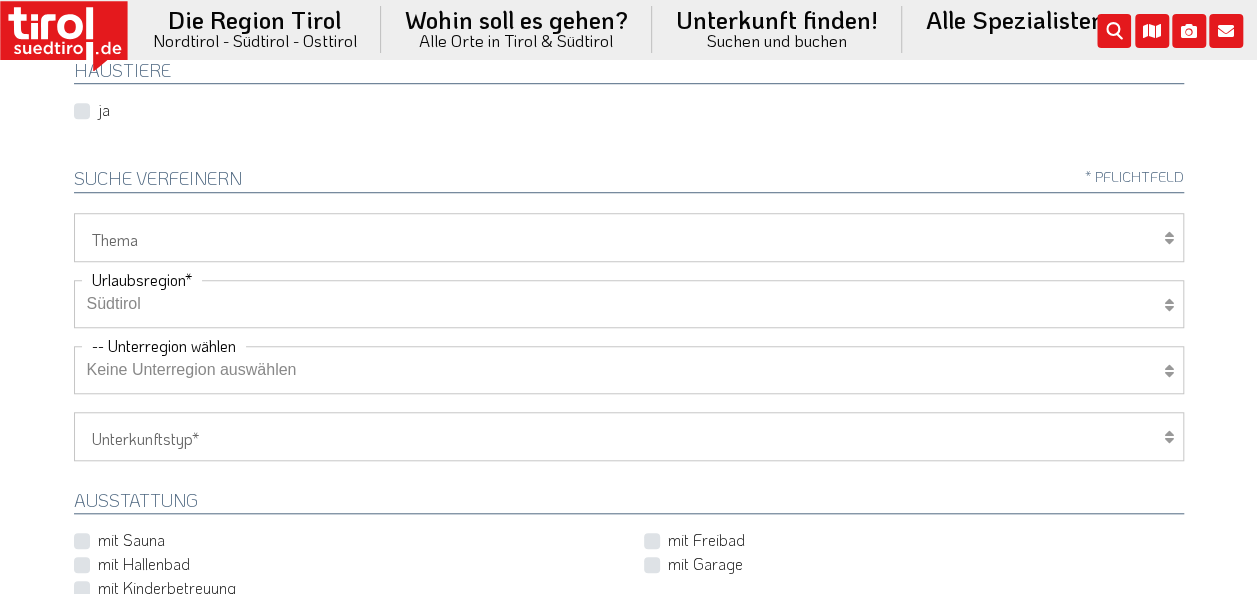 click on "Tirol/Nordtirol
Osttirol
Südtirol
Tirols Nachbarn" at bounding box center [629, 304] 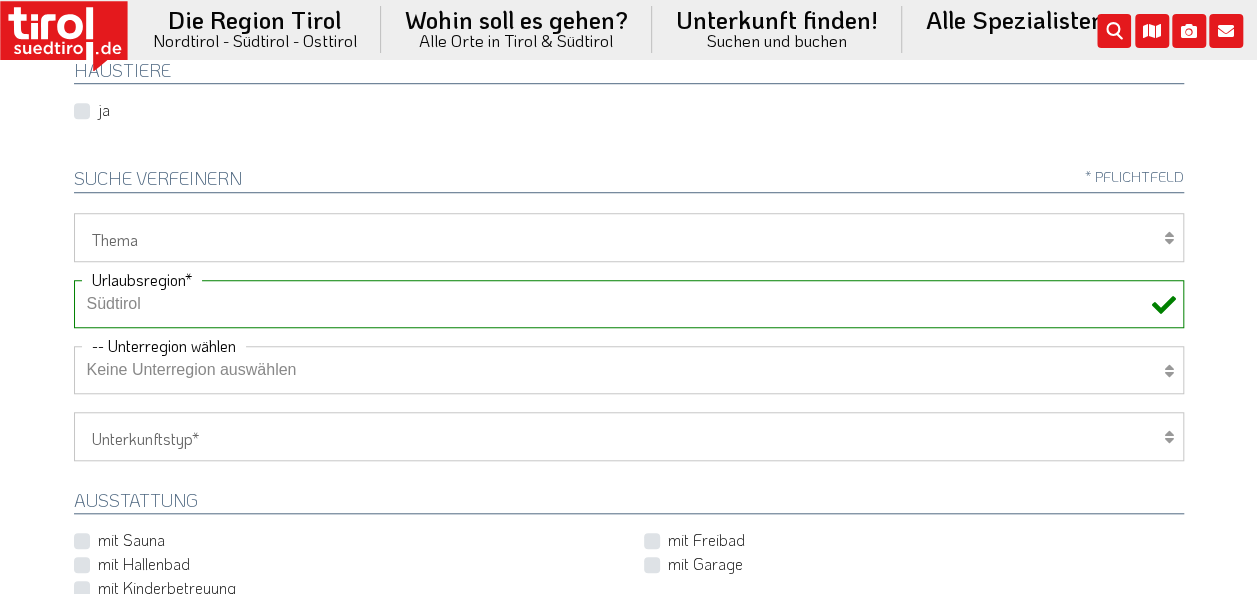 click on "Keine Unterregion auswählen
Achensee
Alpbachtal & Tiroler Seenland
Arlberg
Ferienregion Imst
Ferienregion Reutte
Hall-Wattens
Innsbruck und seine Feriendörfer
Kaiserwinkl
Kitzbühel
Kitzbüheler Alpen
Kufsteinerland
Lechtal
Seefeld    Ötztal" at bounding box center [629, 370] 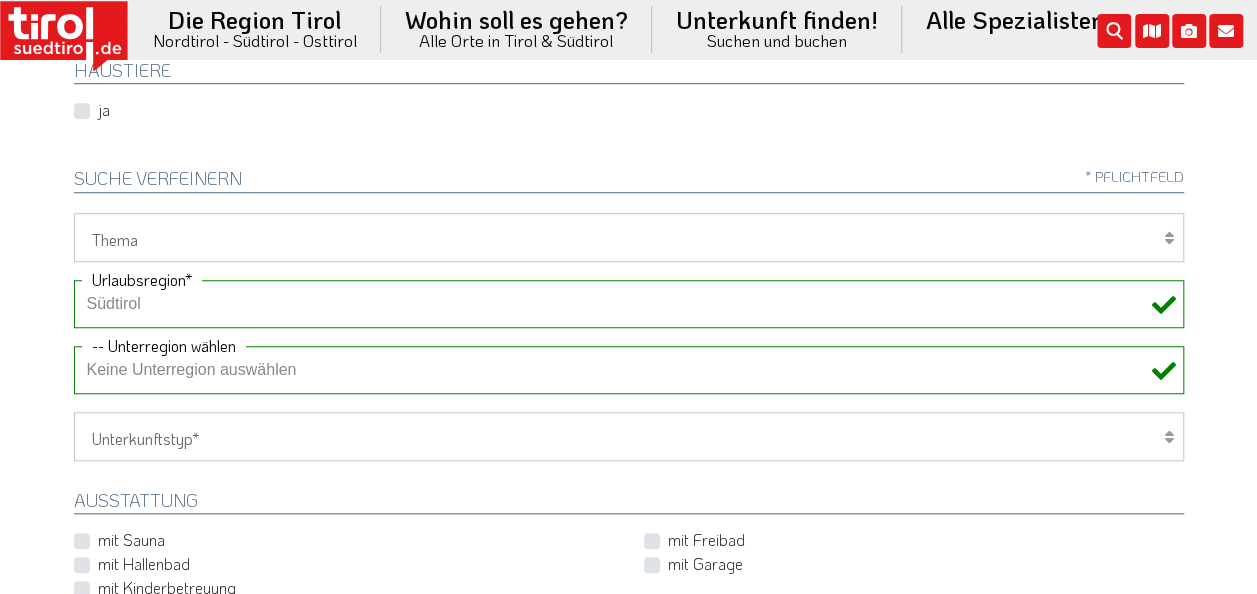 click on "Die Region [STATE] - [STATE] - [STATE]
[STATE]/[STATE]" at bounding box center [628, -363] 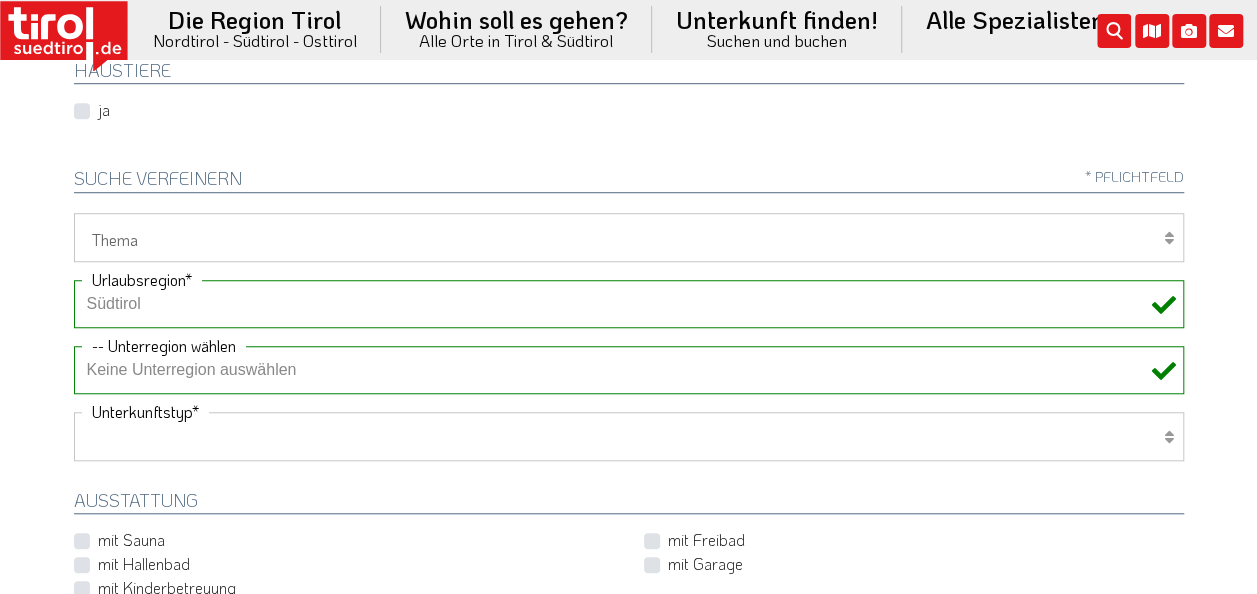 click on "Hotel 1-3 Sterne
Hotel 4-5 Sterne
Ferienwohnung
Chalet/Ferienhaus
Bauernhöfe" at bounding box center [629, 436] 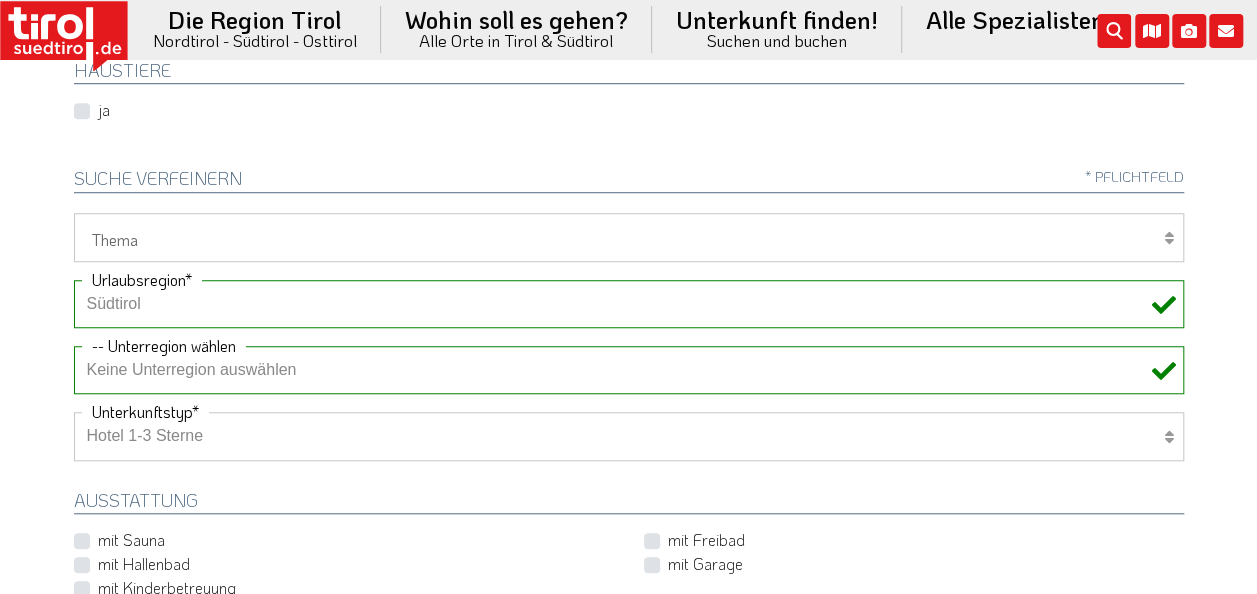 click on "Hotel 1-3 Sterne
Hotel 4-5 Sterne
Ferienwohnung
Chalet/Ferienhaus
Bauernhöfe" at bounding box center [629, 436] 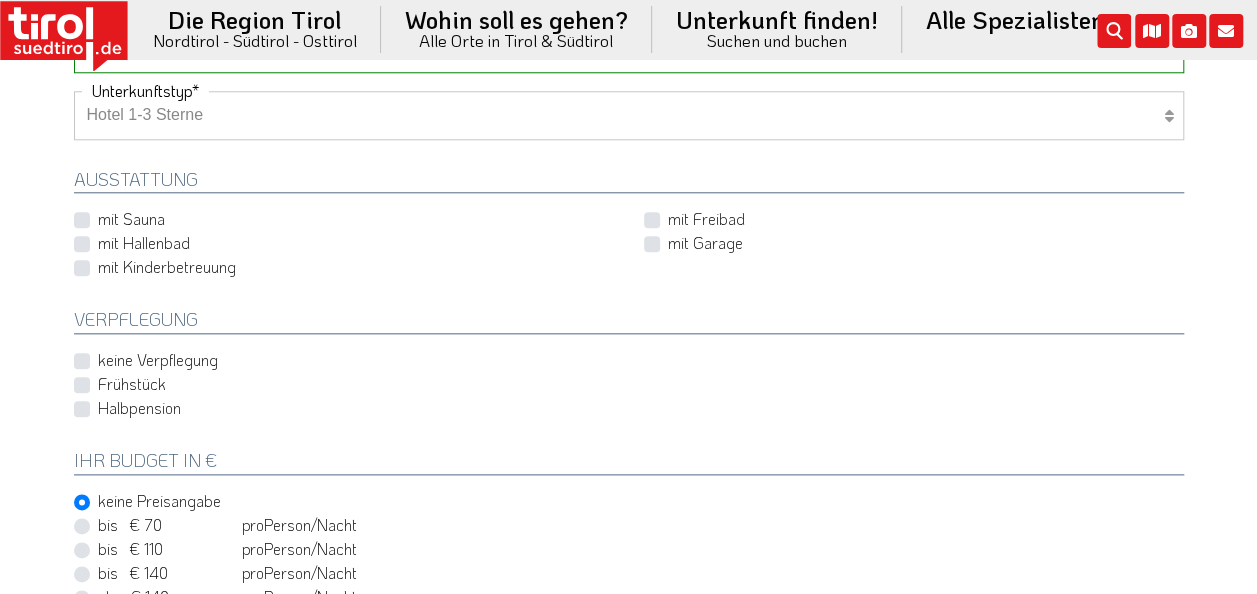scroll, scrollTop: 982, scrollLeft: 0, axis: vertical 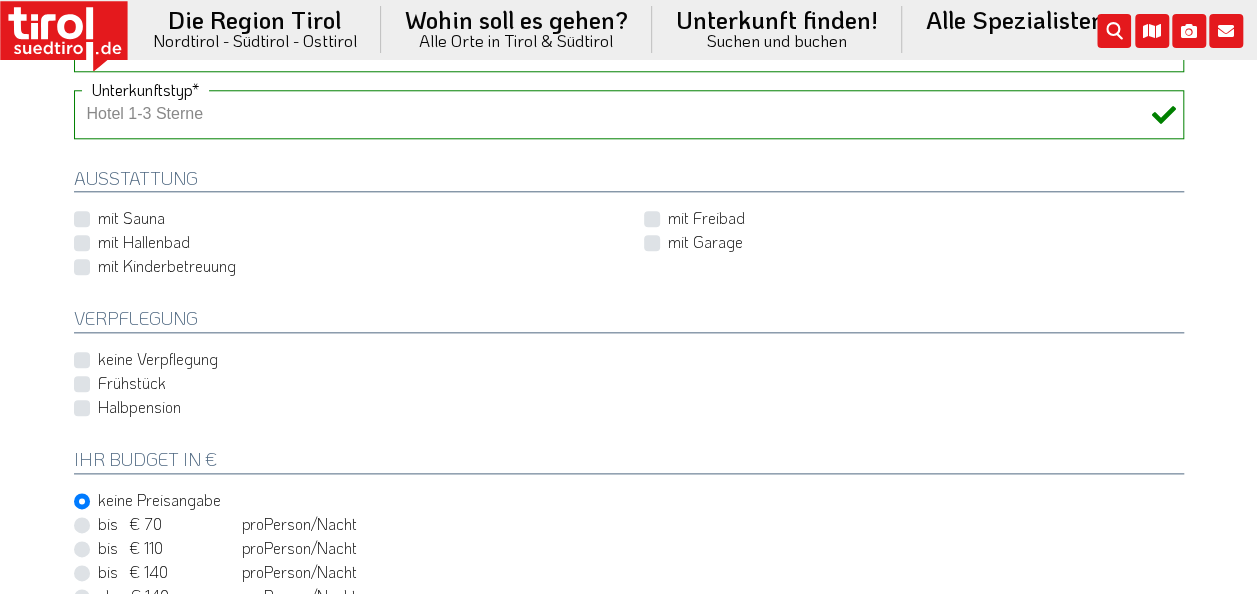 click on "mit Freibad" at bounding box center [706, 218] 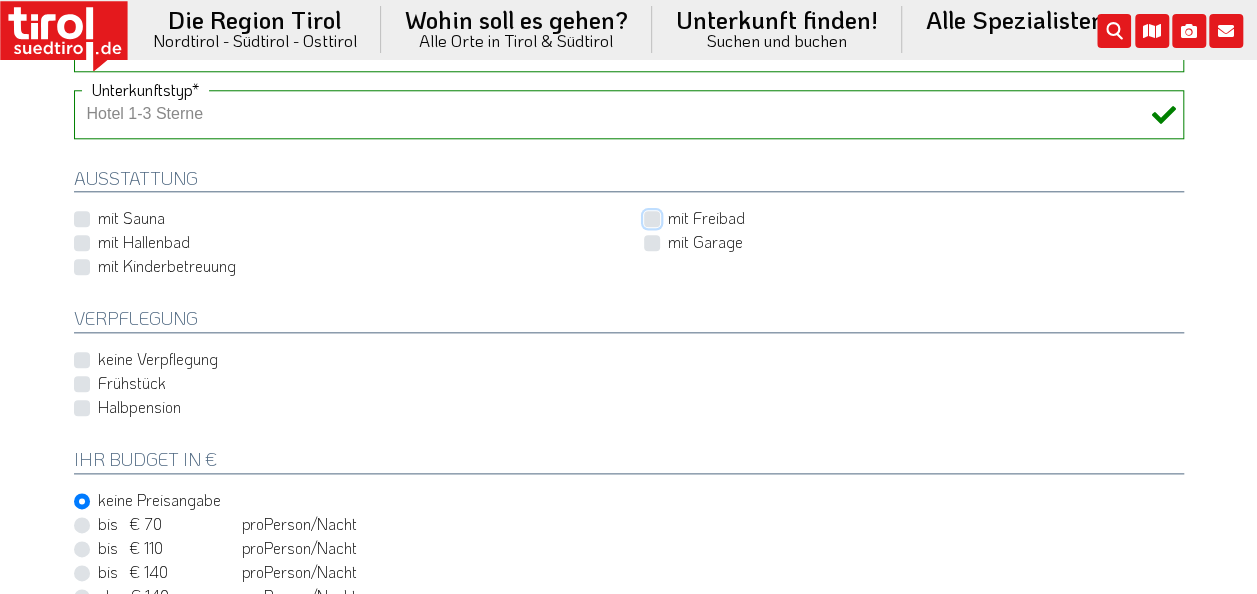 click on "mit Freibad" at bounding box center [918, 218] 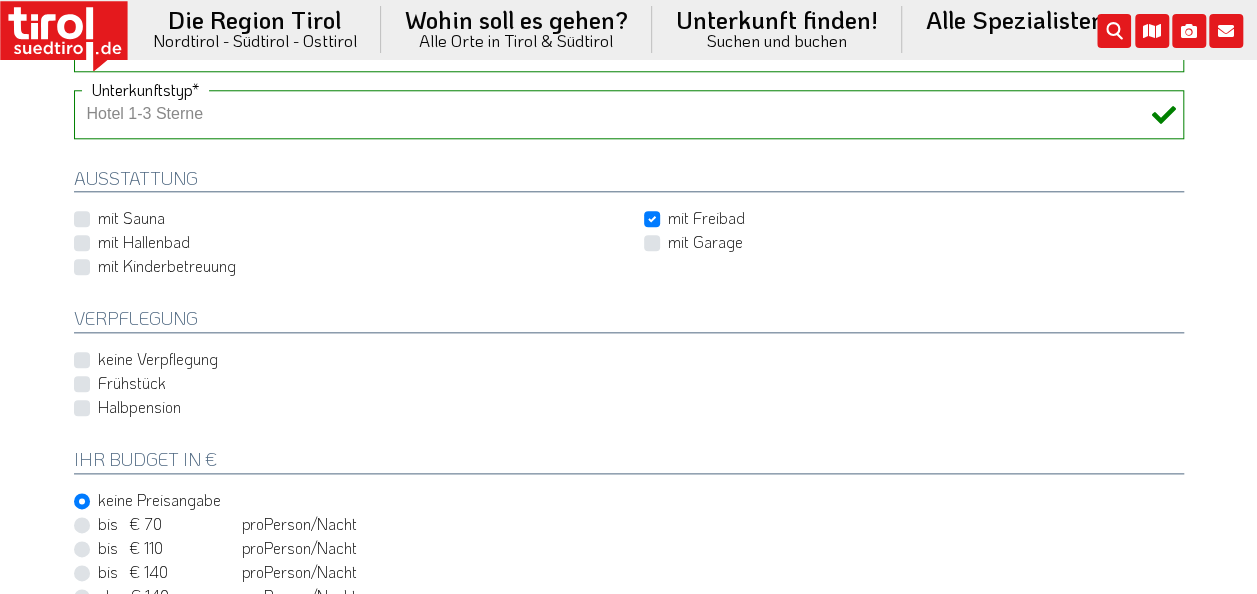 click on "Frühstück" at bounding box center (132, 383) 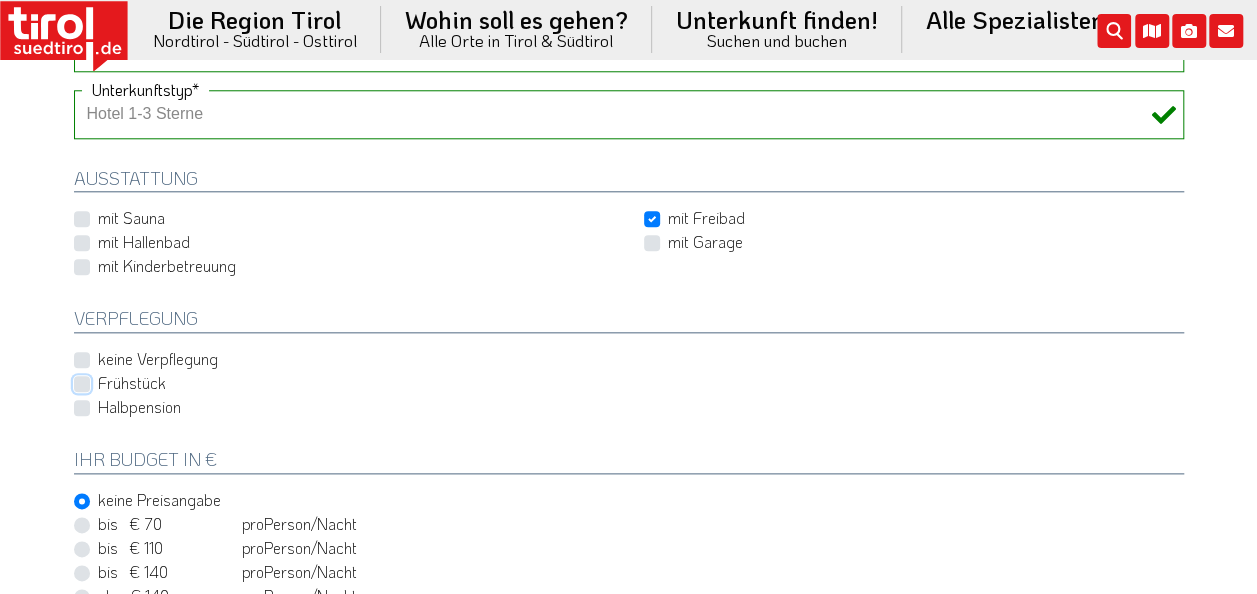 click on "Frühstück" at bounding box center [633, 383] 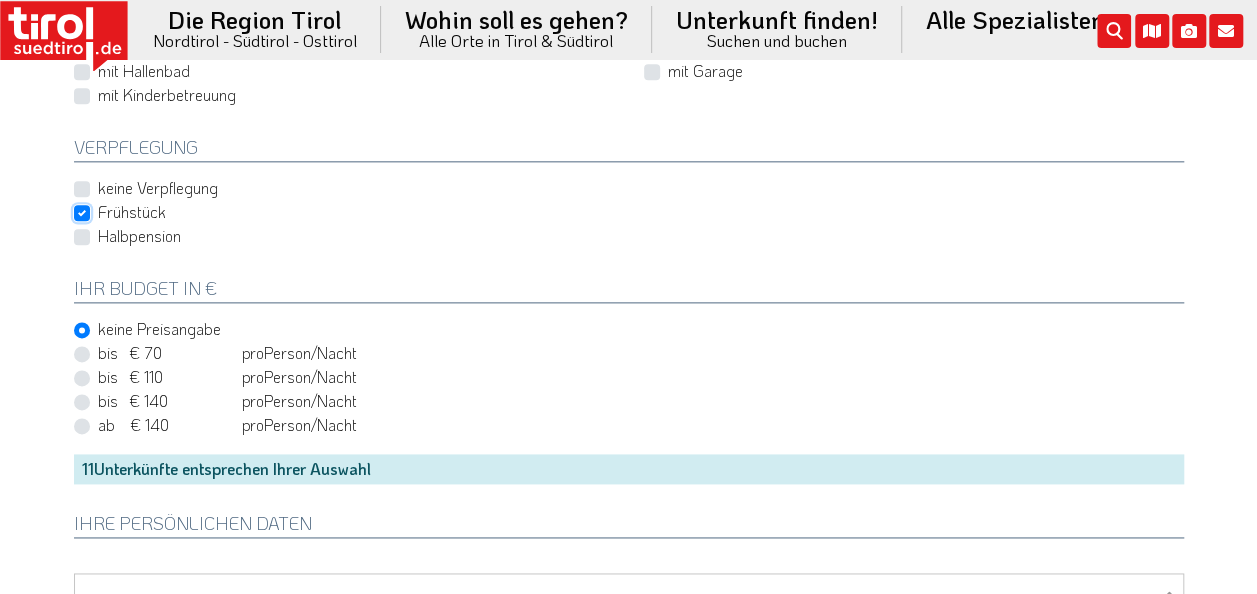 scroll, scrollTop: 1154, scrollLeft: 0, axis: vertical 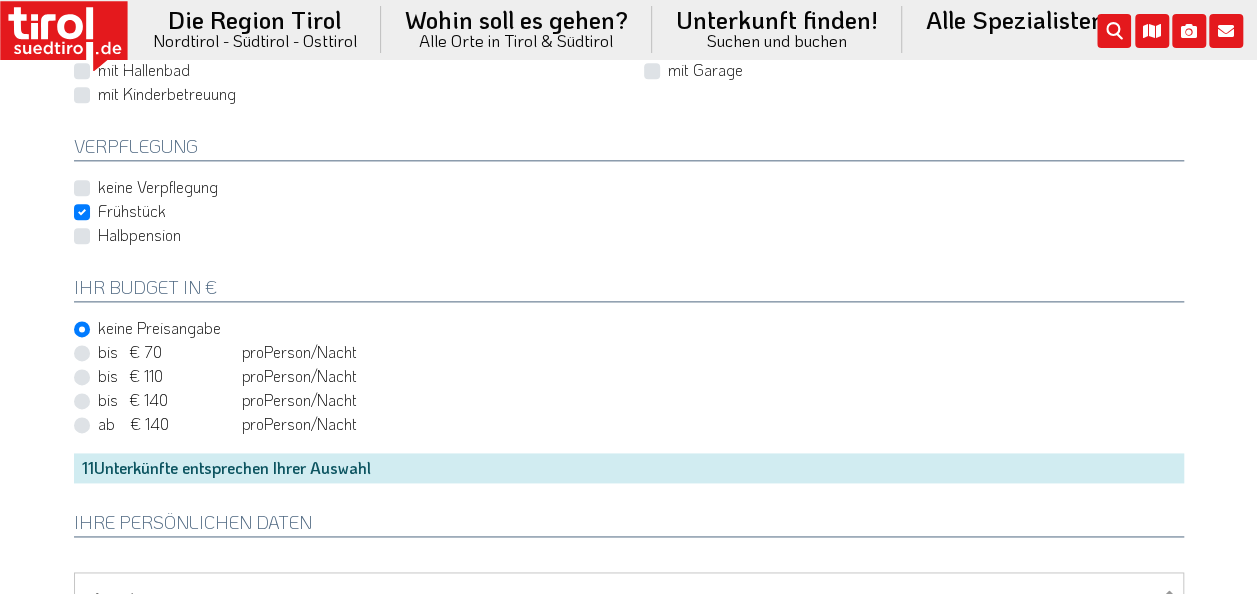 click on "bis   € 70   bis  CHF 65  pro  Person Einheit /Nacht" at bounding box center (227, 352) 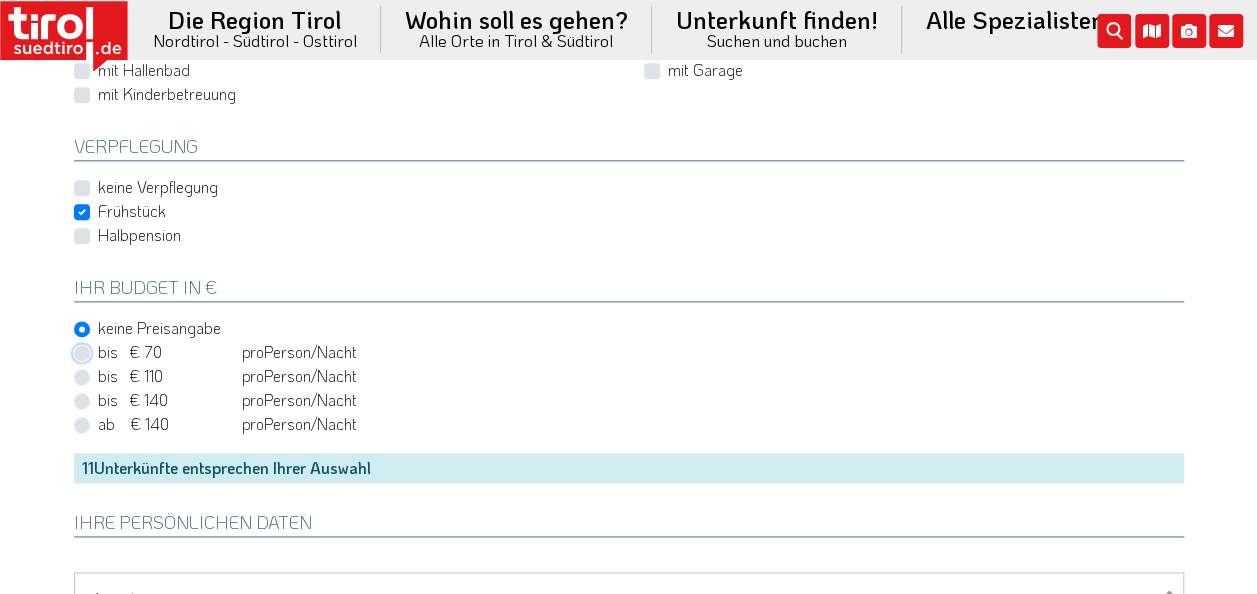 click on "bis   € 70   bis  CHF 65  pro  Person Einheit /Nacht" at bounding box center [633, 352] 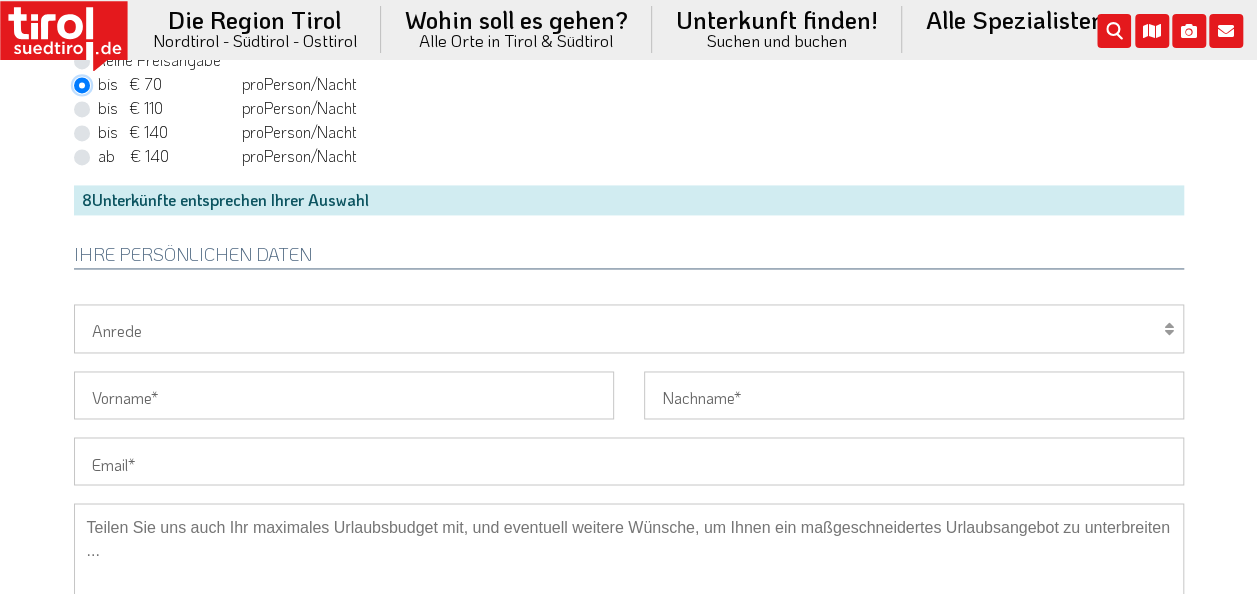 scroll, scrollTop: 1456, scrollLeft: 0, axis: vertical 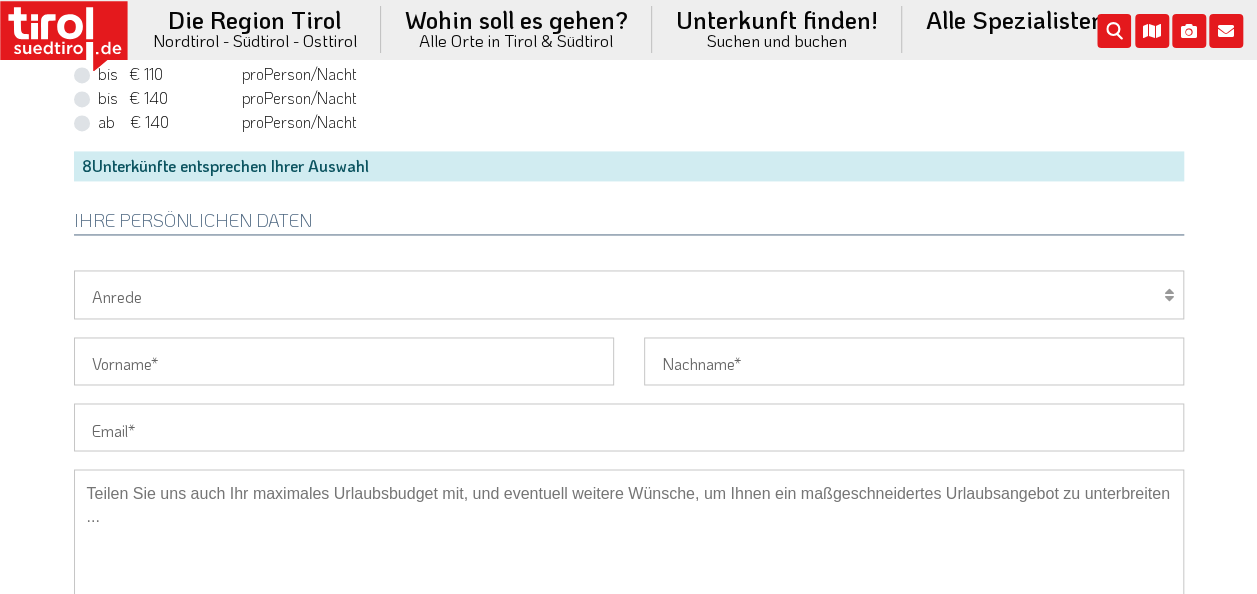 click on "Vorname" at bounding box center (344, 361) 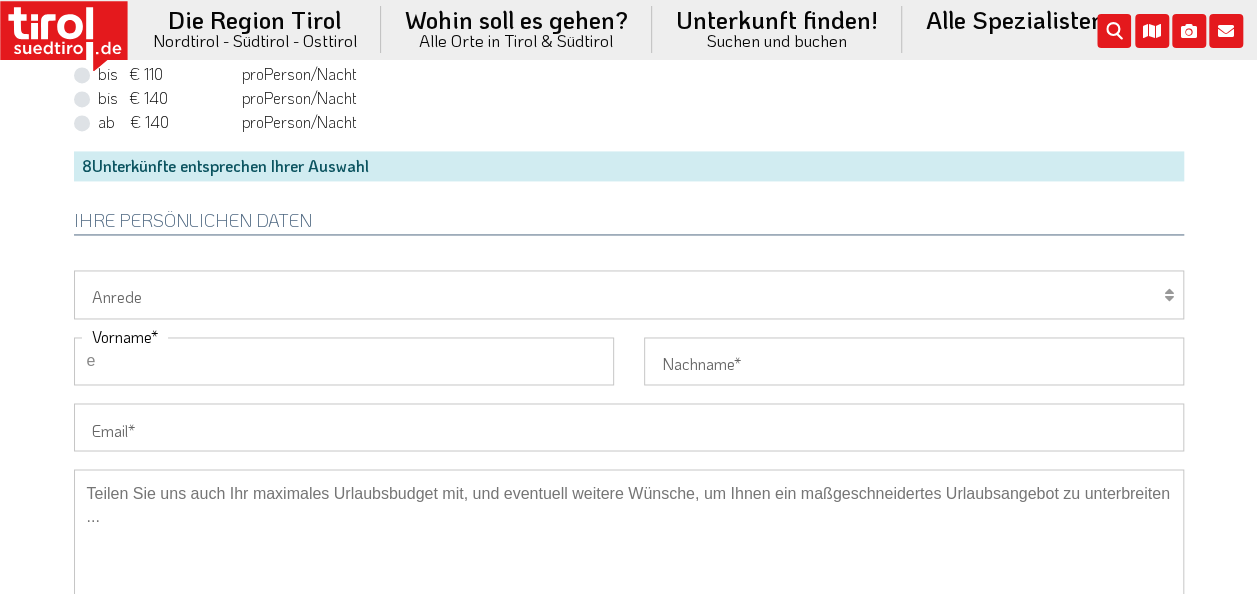 type on "[NAME]" 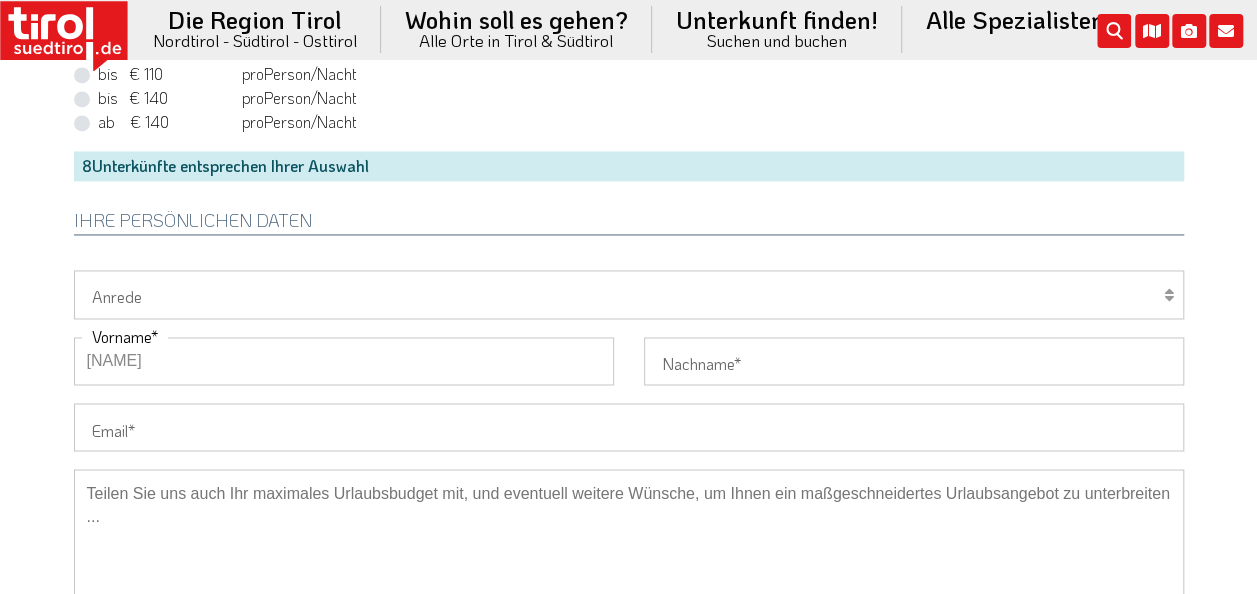 type on "[FIRST]" 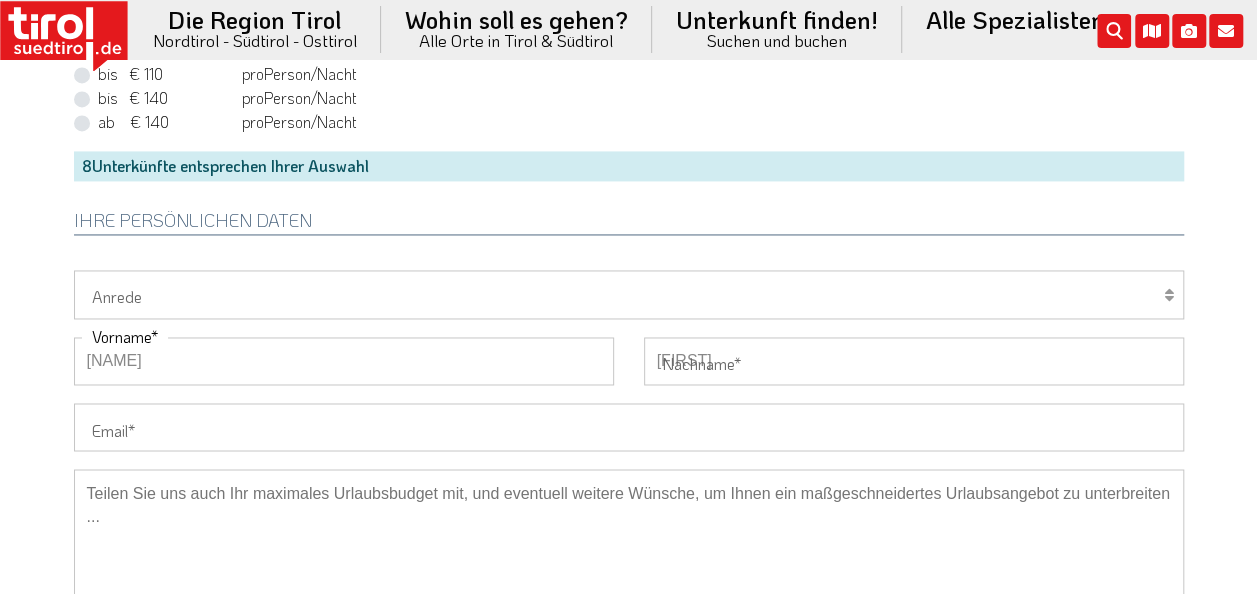 type on "[EMAIL]" 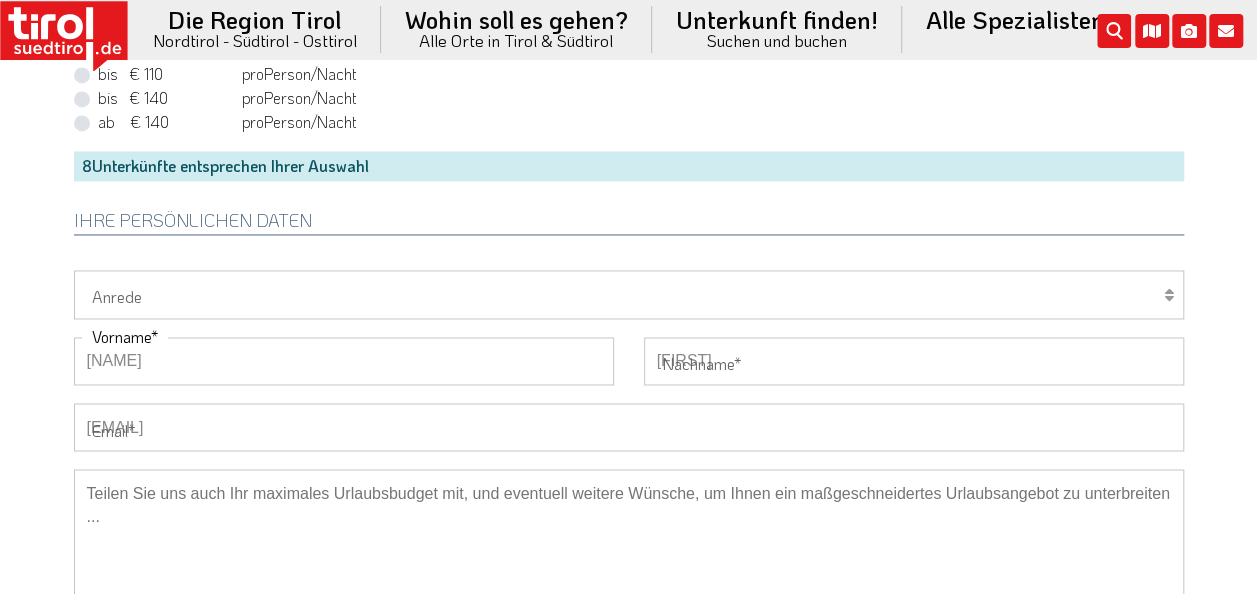 type on "[PHONE]" 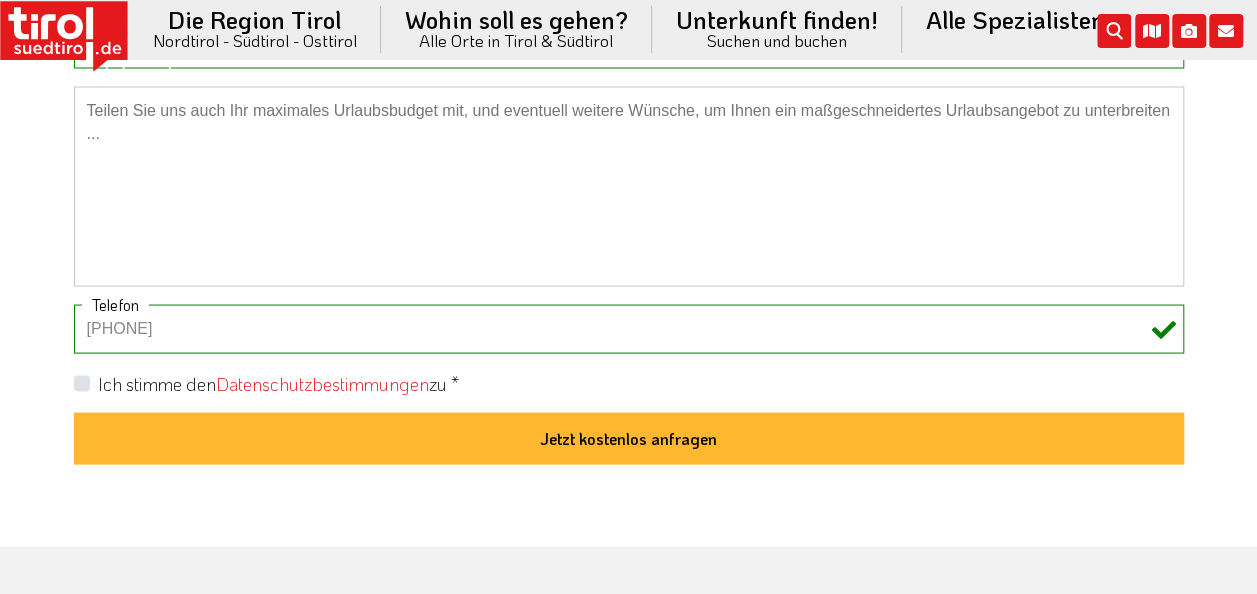 scroll, scrollTop: 1841, scrollLeft: 0, axis: vertical 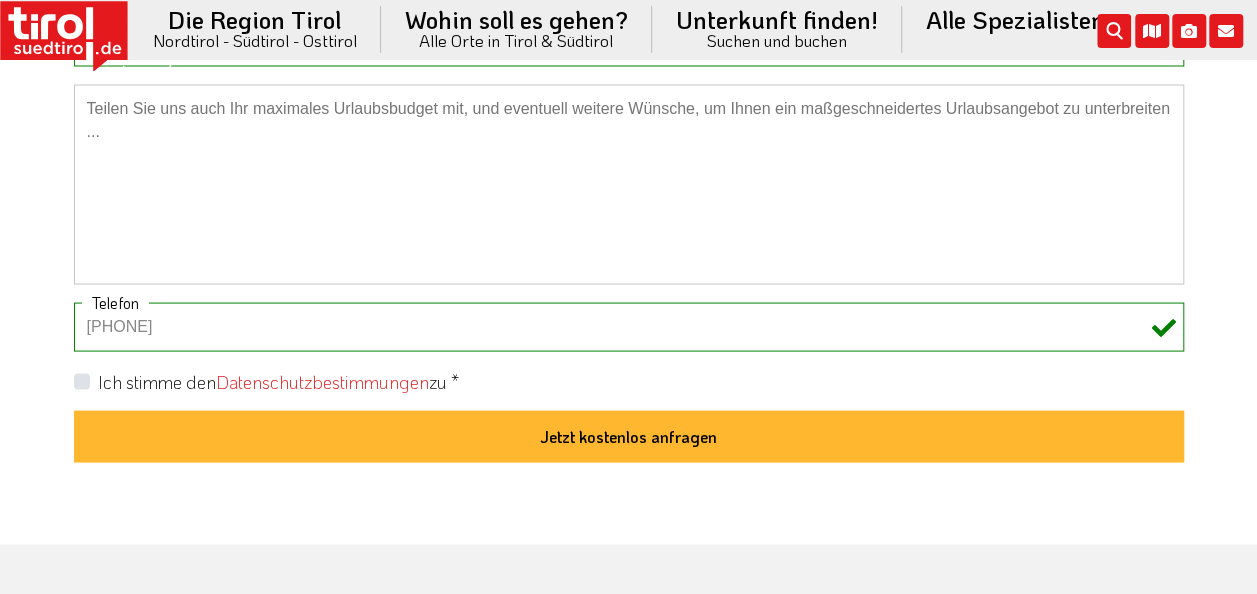 click on "Ich stimme den  Datenschutzbestimmungen  zu *" at bounding box center (278, 381) 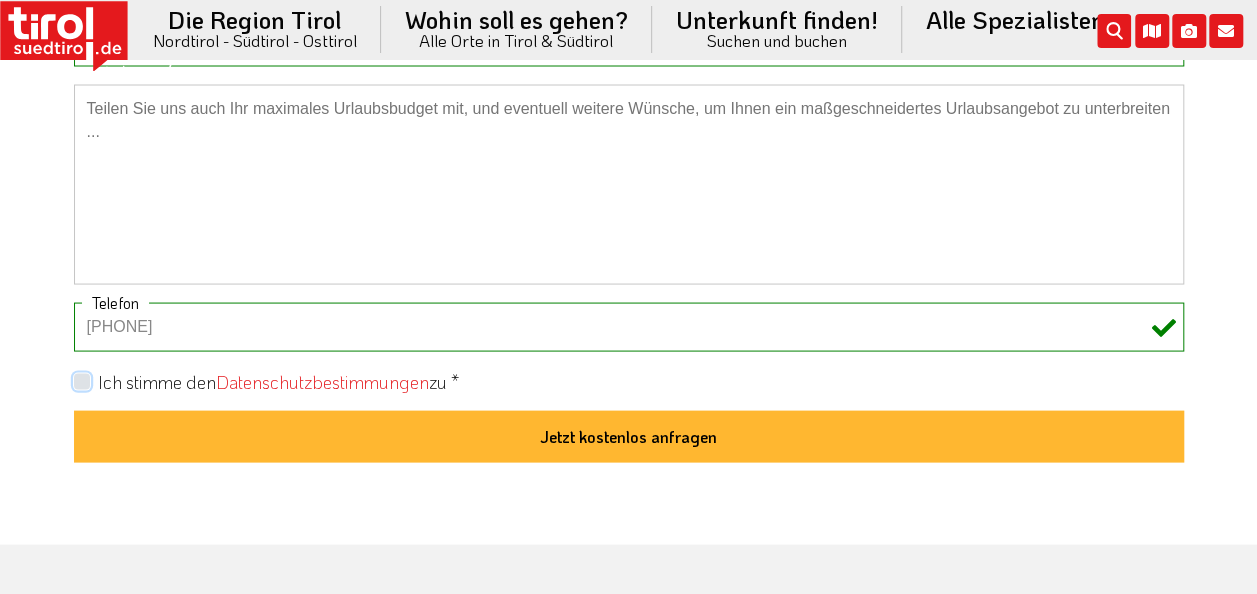 click on "Ich stimme den  Datenschutzbestimmungen  zu *" at bounding box center (633, 380) 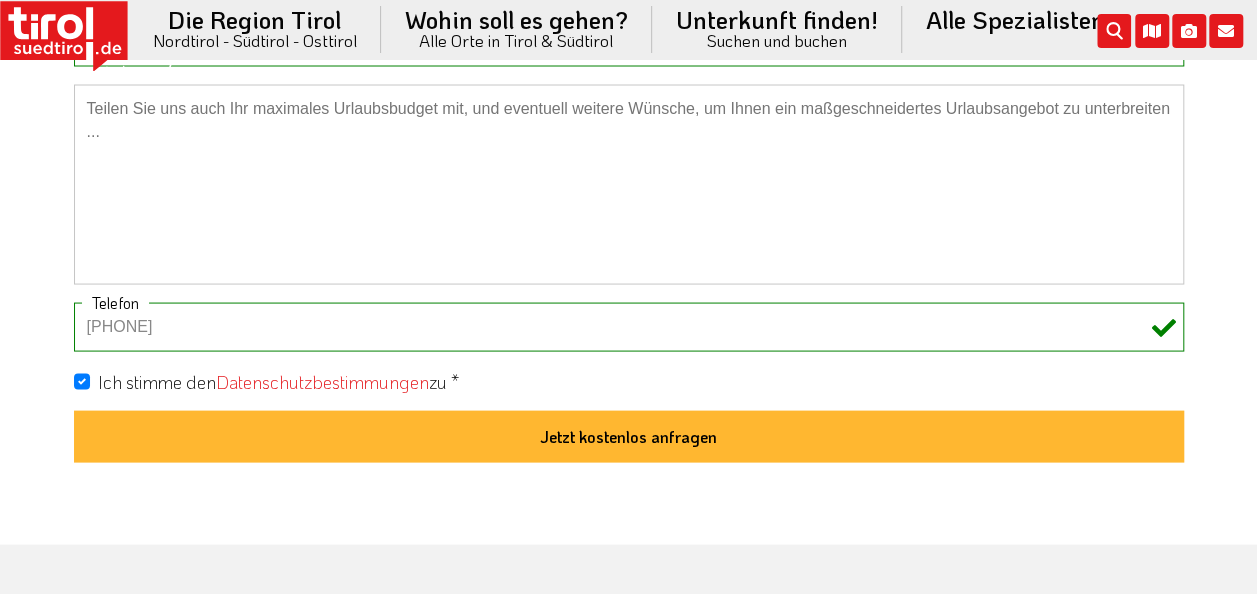 click at bounding box center [629, 184] 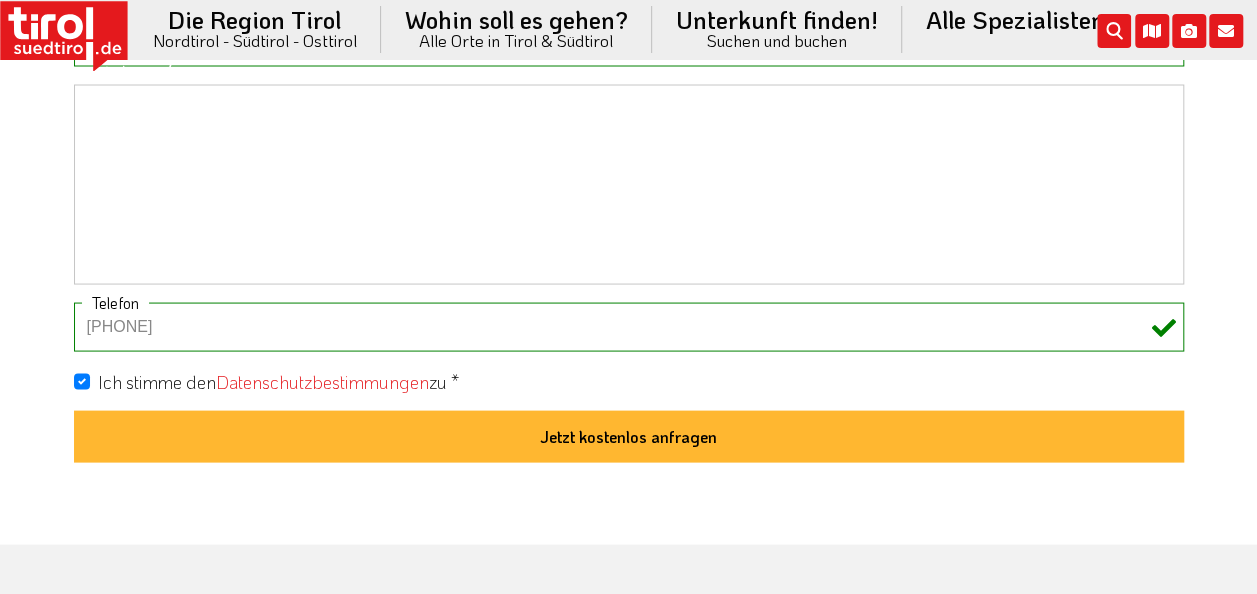click at bounding box center (629, 184) 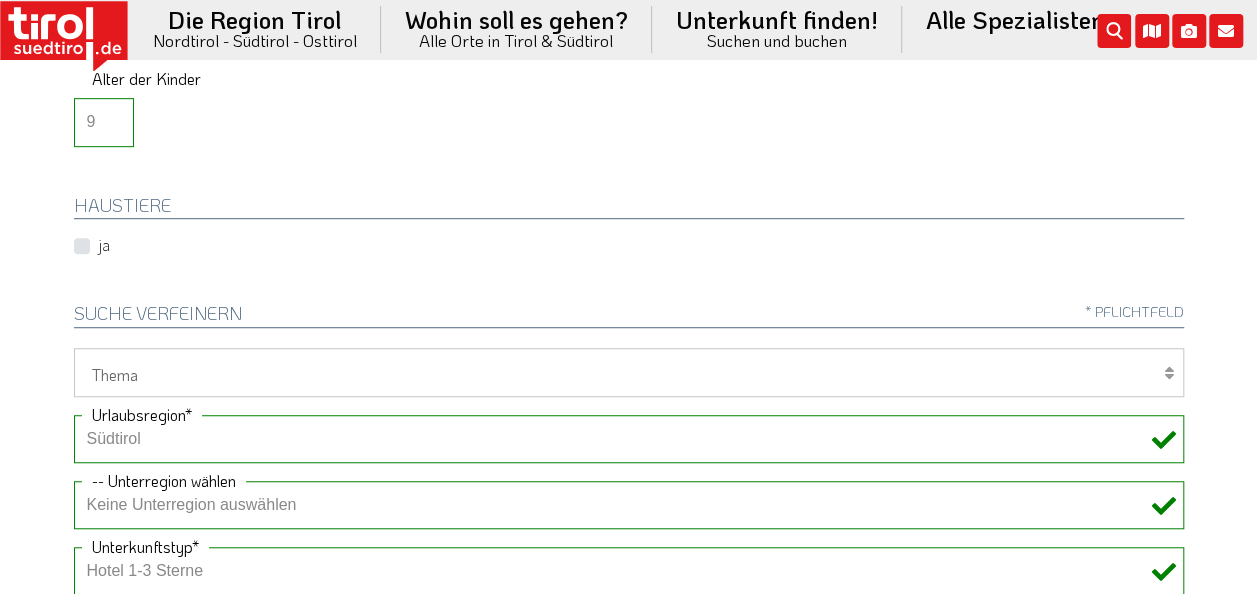 scroll, scrollTop: 532, scrollLeft: 0, axis: vertical 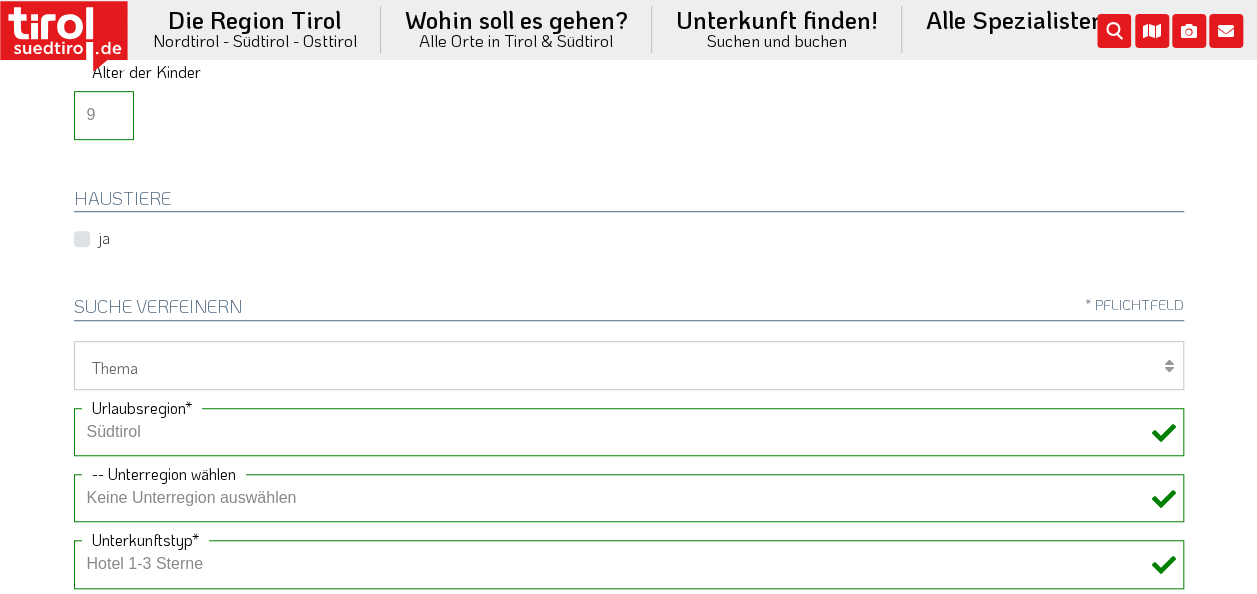 click on "Keine Unterregion auswählen
Achensee
Alpbachtal & Tiroler Seenland
Arlberg
Ferienregion Imst
Ferienregion Reutte
Hall-Wattens
Innsbruck und seine Feriendörfer
Kaiserwinkl
Kitzbühel
Kitzbüheler Alpen
Kufsteinerland
Lechtal
Seefeld    Ötztal" at bounding box center (629, 498) 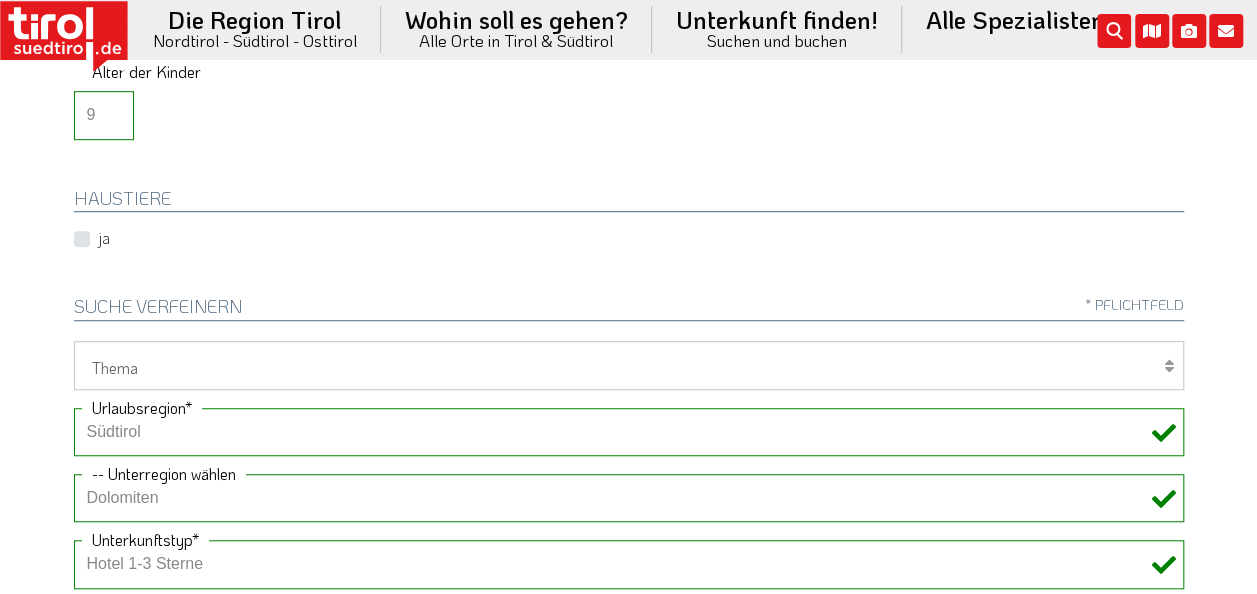 click on "Keine Unterregion auswählen
Achensee
Alpbachtal & Tiroler Seenland
Arlberg
Ferienregion Imst
Ferienregion Reutte
Hall-Wattens
Innsbruck und seine Feriendörfer
Kaiserwinkl
Kitzbühel
Kitzbüheler Alpen
Kufsteinerland
Lechtal
Seefeld    Ötztal" at bounding box center (629, 498) 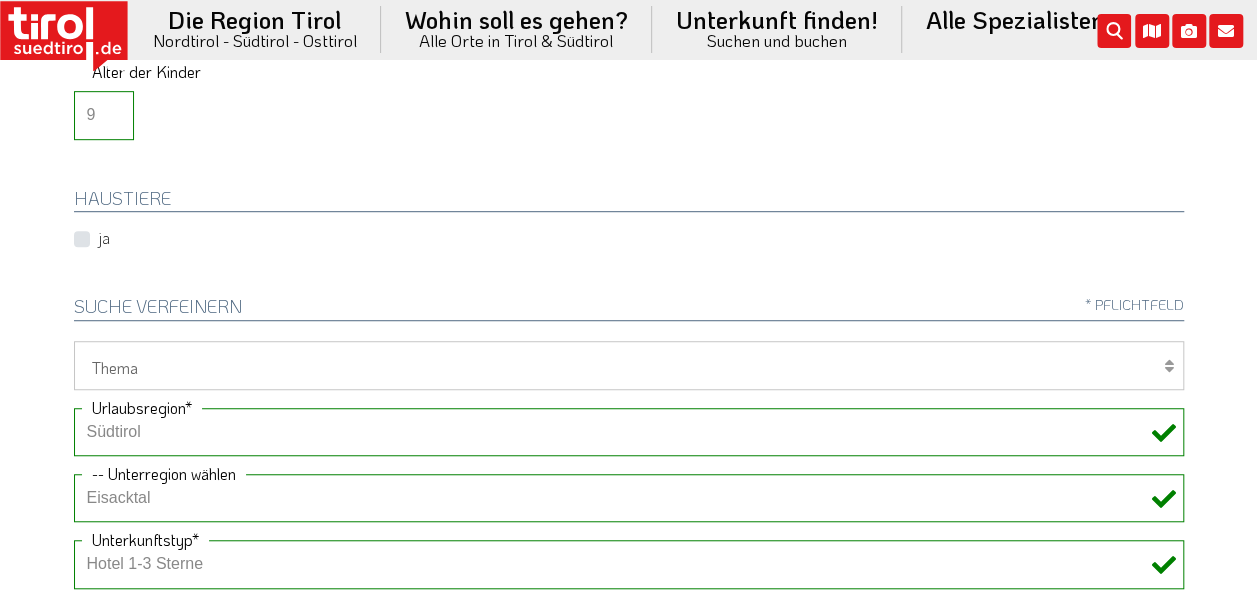 click on "Keine Unterregion auswählen
Achensee
Alpbachtal & Tiroler Seenland
Arlberg
Ferienregion Imst
Ferienregion Reutte
Hall-Wattens
Innsbruck und seine Feriendörfer
Kaiserwinkl
Kitzbühel
Kitzbüheler Alpen
Kufsteinerland
Lechtal
Seefeld    Ötztal" at bounding box center (629, 498) 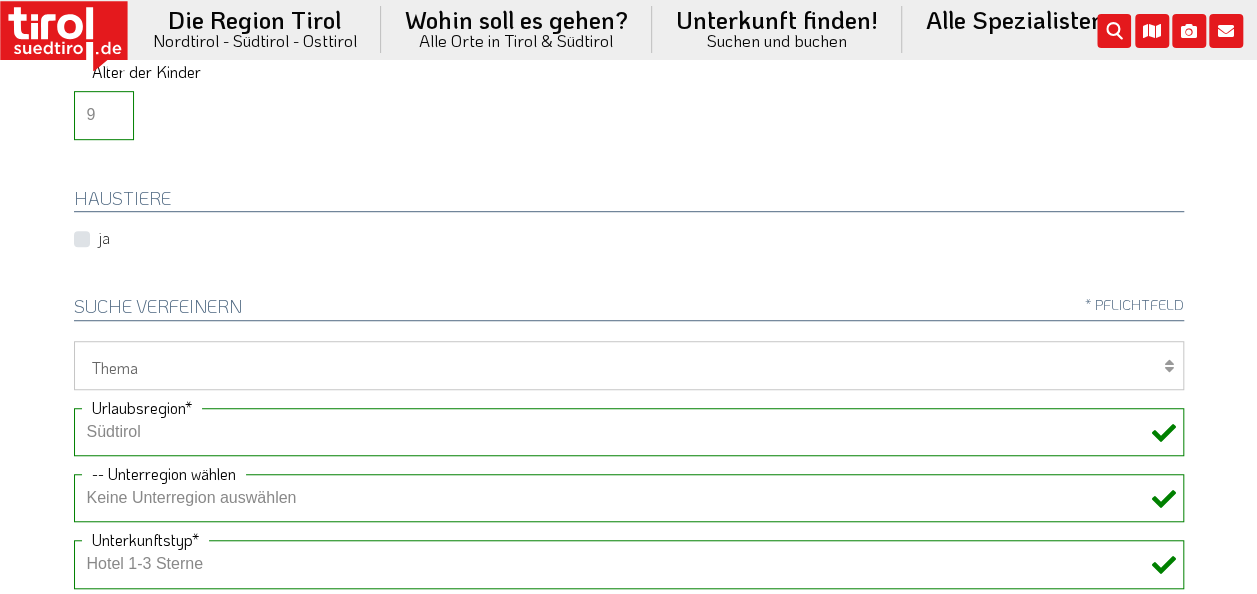 click on "Keine Unterregion auswählen
Achensee
Alpbachtal & Tiroler Seenland
Arlberg
Ferienregion Imst
Ferienregion Reutte
Hall-Wattens
Innsbruck und seine Feriendörfer
Kaiserwinkl
Kitzbühel
Kitzbüheler Alpen
Kufsteinerland
Lechtal
Seefeld    Ötztal" at bounding box center (629, 498) 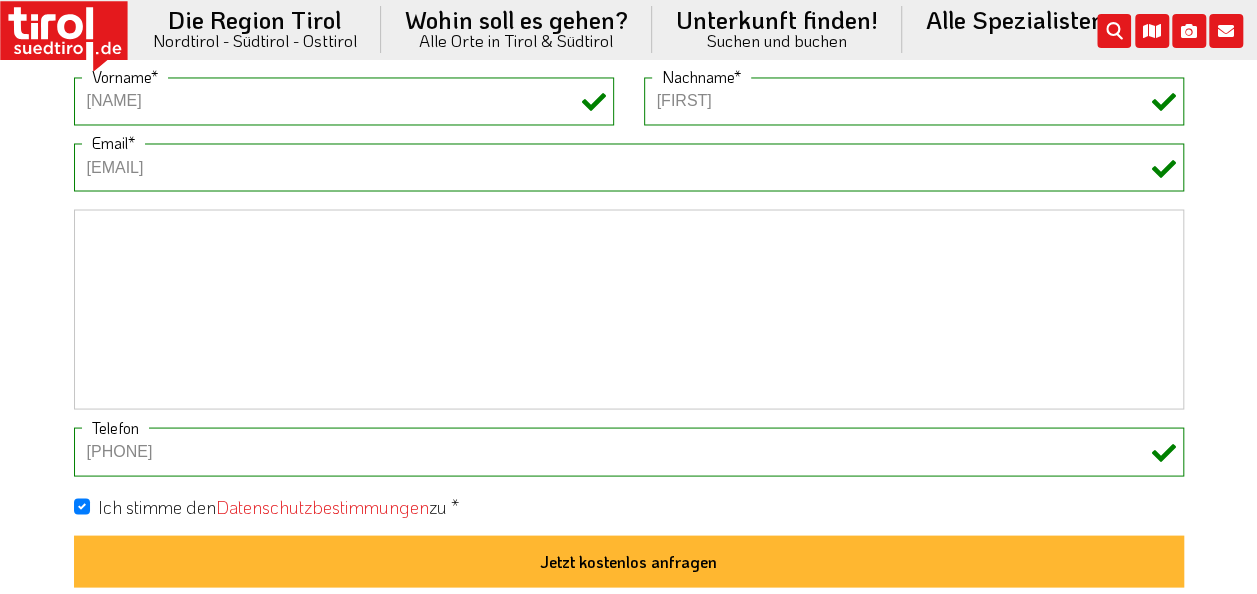 scroll, scrollTop: 1717, scrollLeft: 0, axis: vertical 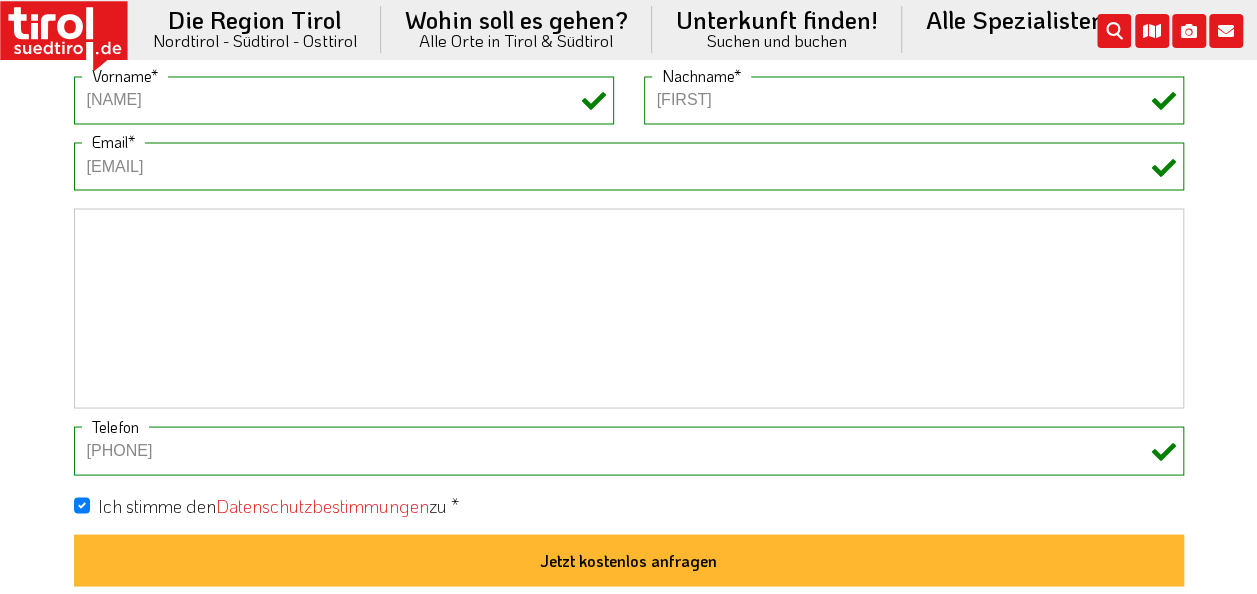click at bounding box center (629, 308) 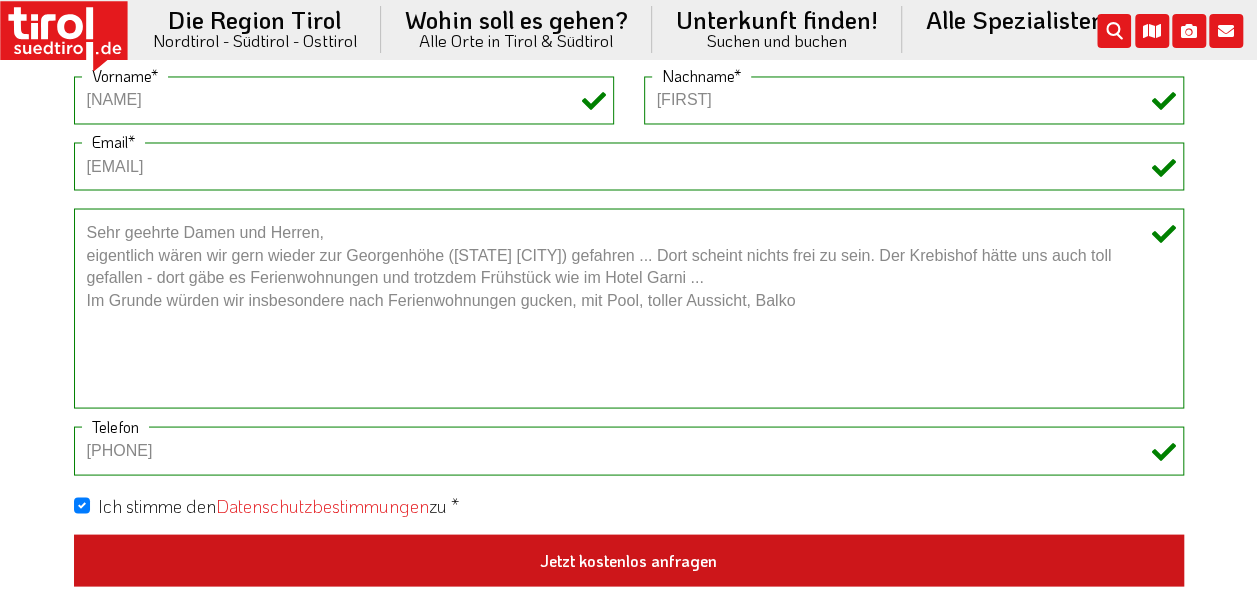 type on "Sehr geehrte Damen und Herren,
eigentlich wären wir gern wieder zur Georgenhöhe ([STATE] [CITY]) gefahren ... Dort scheint nichts frei zu sein. Der Krebishof hätte uns auch toll gefallen - dort gäbe es Ferienwohnungen und trotzdem Frühstück wie im Hotel Garni ...
Im Grunde würden wir insbesondere nach Ferienwohnungen gucken, mit Pool, toller Aussicht, Balko" 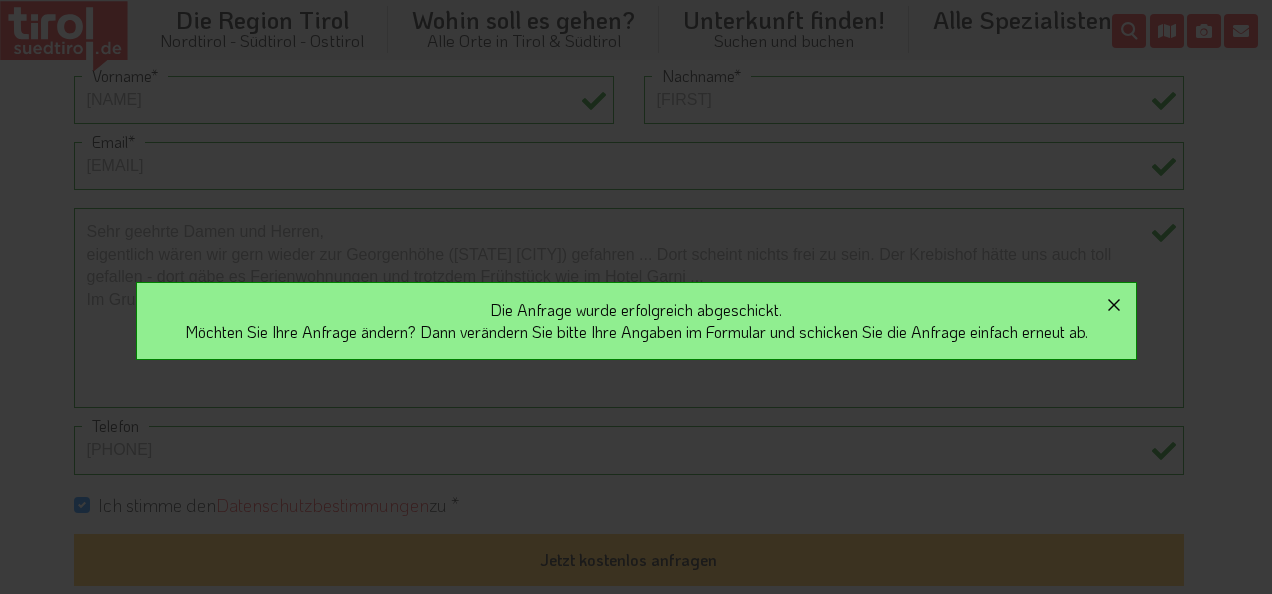 click 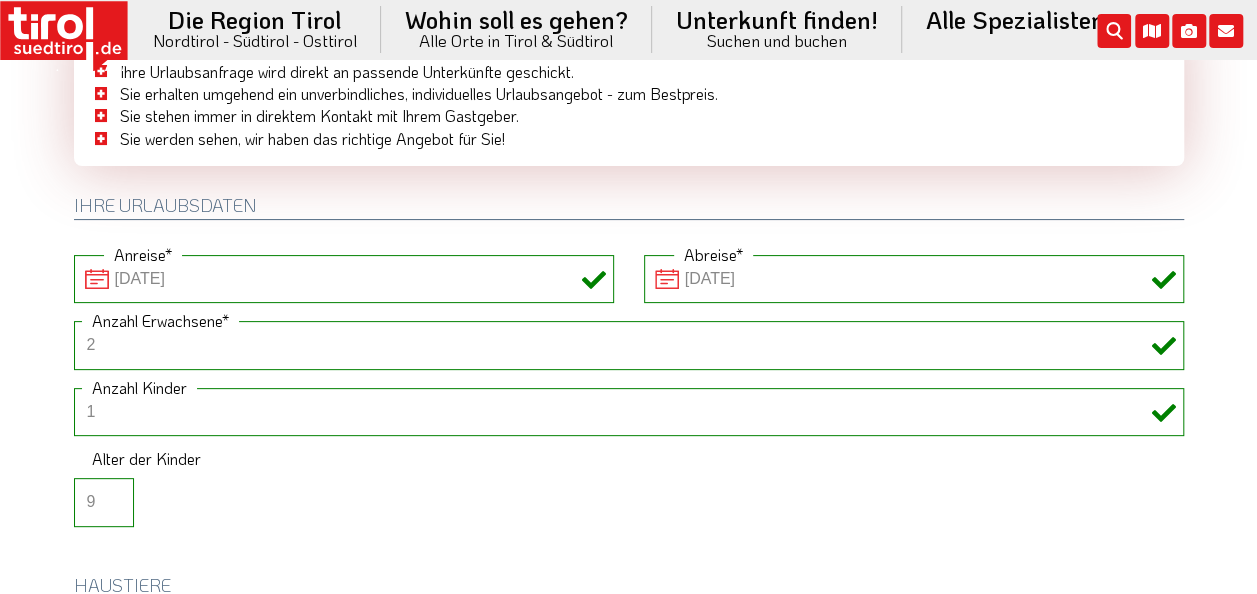 scroll, scrollTop: 0, scrollLeft: 0, axis: both 